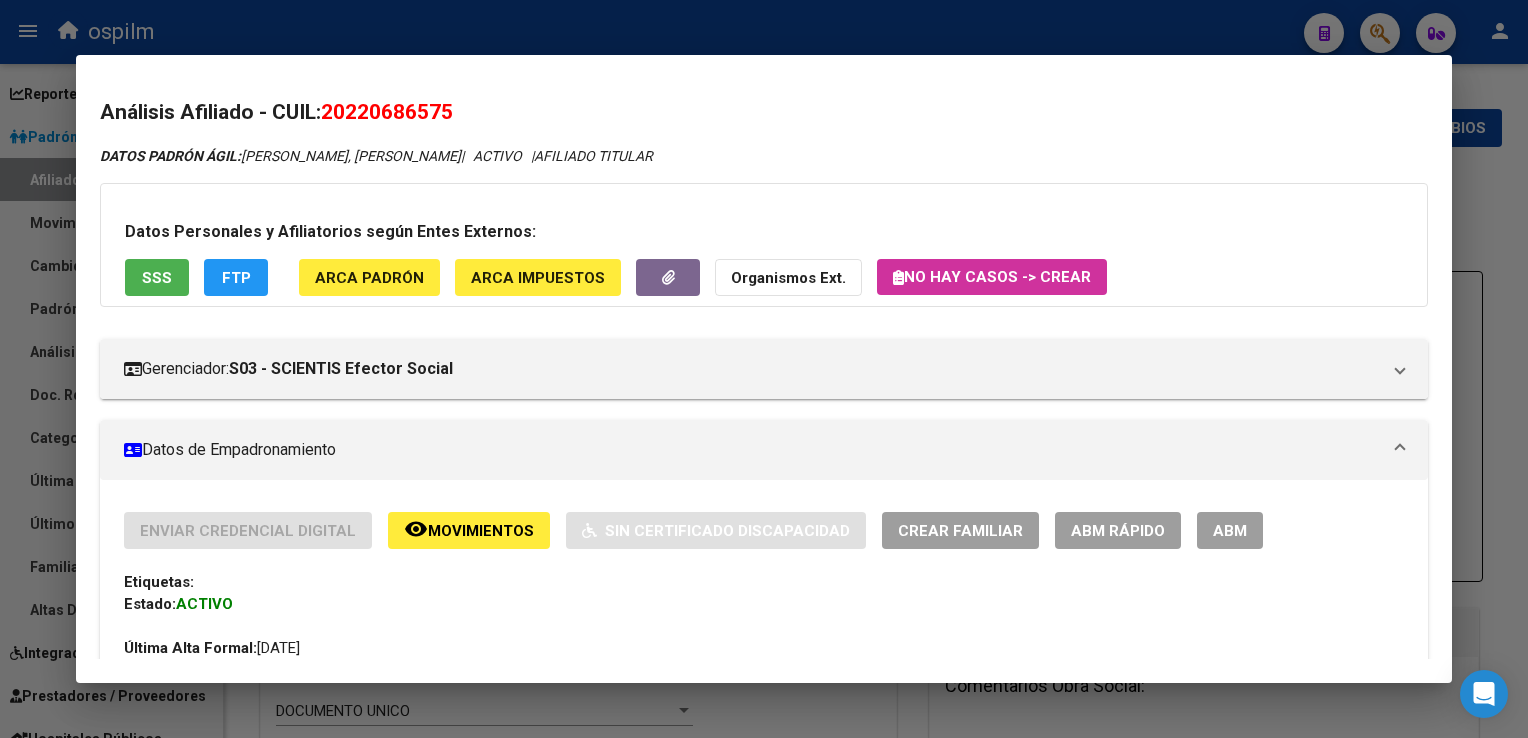 scroll, scrollTop: 0, scrollLeft: 0, axis: both 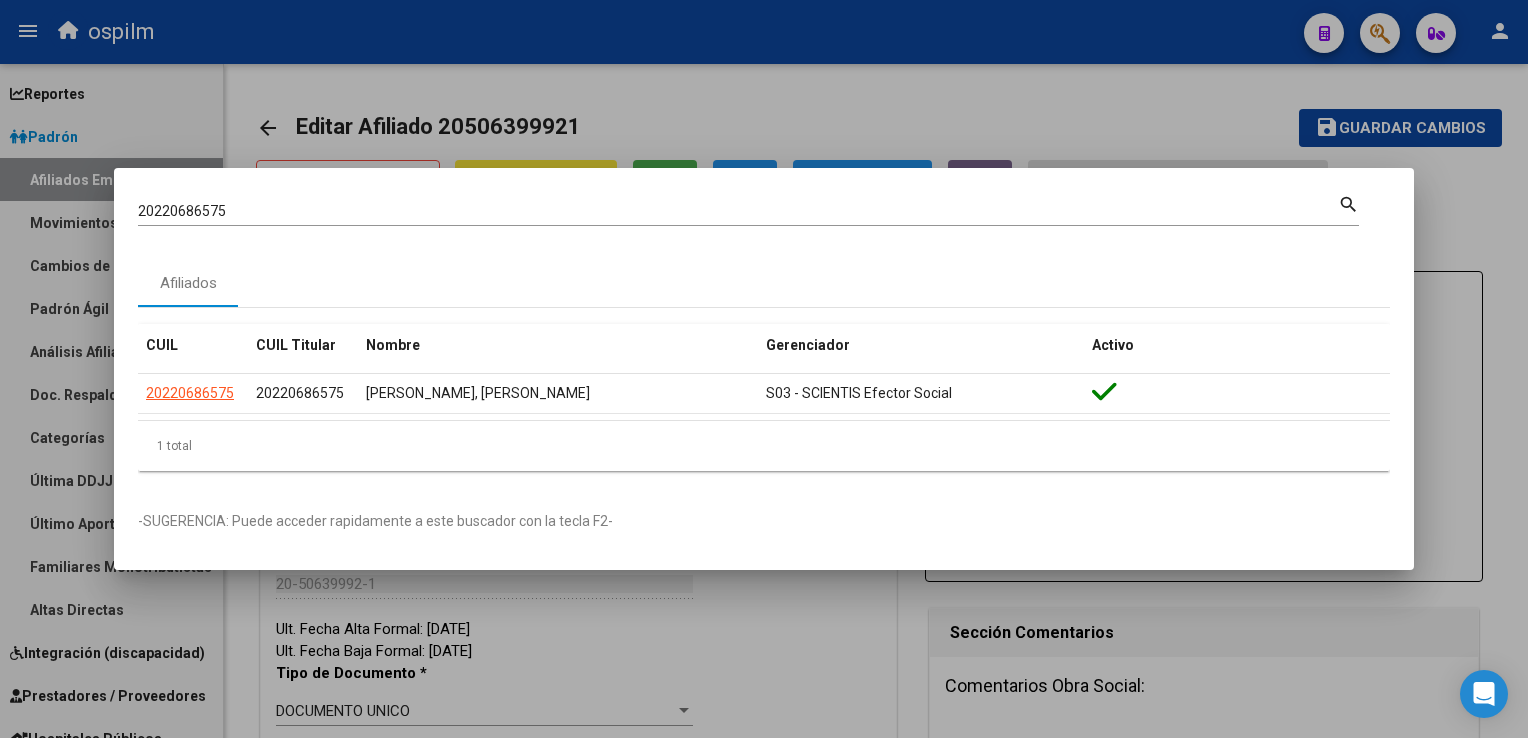 click at bounding box center [764, 369] 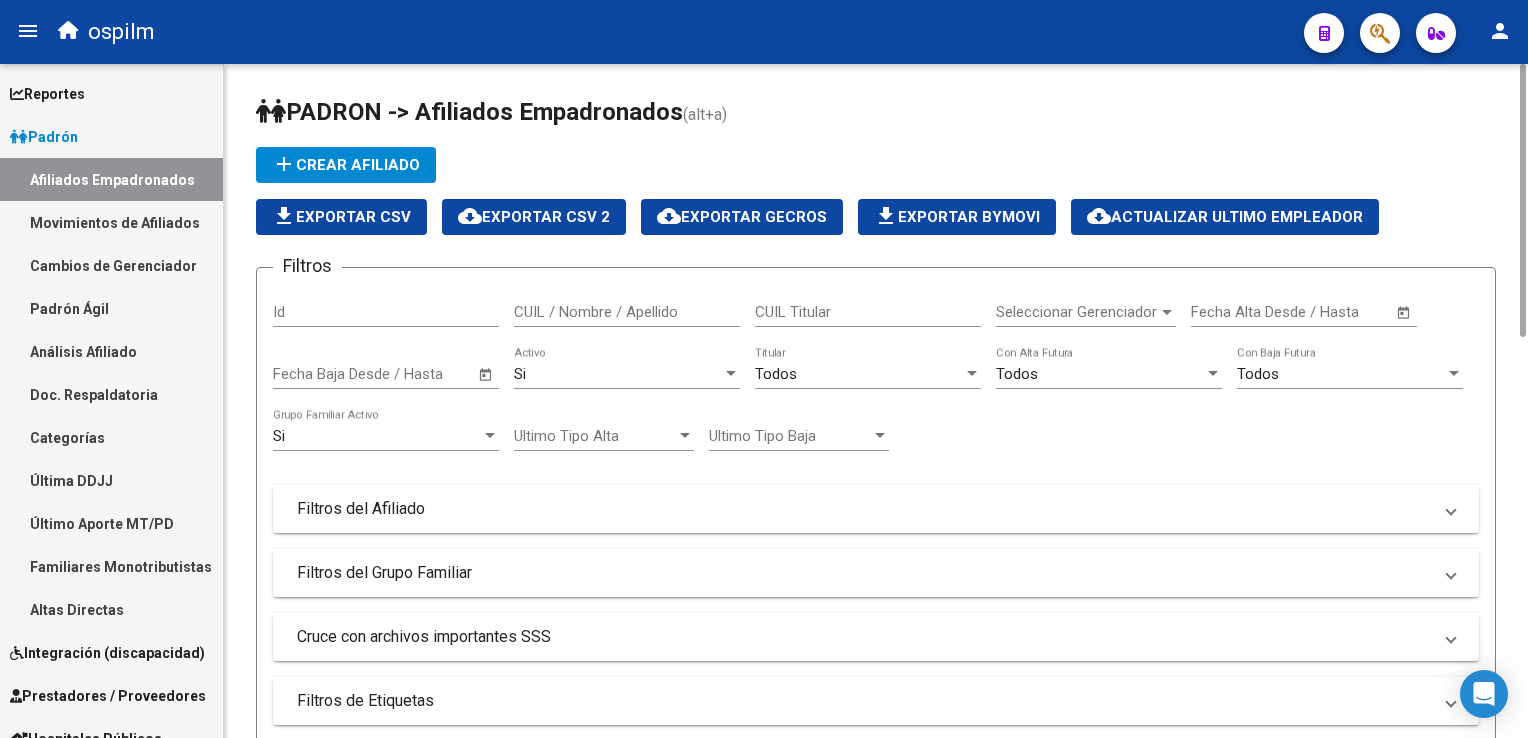 scroll, scrollTop: 0, scrollLeft: 0, axis: both 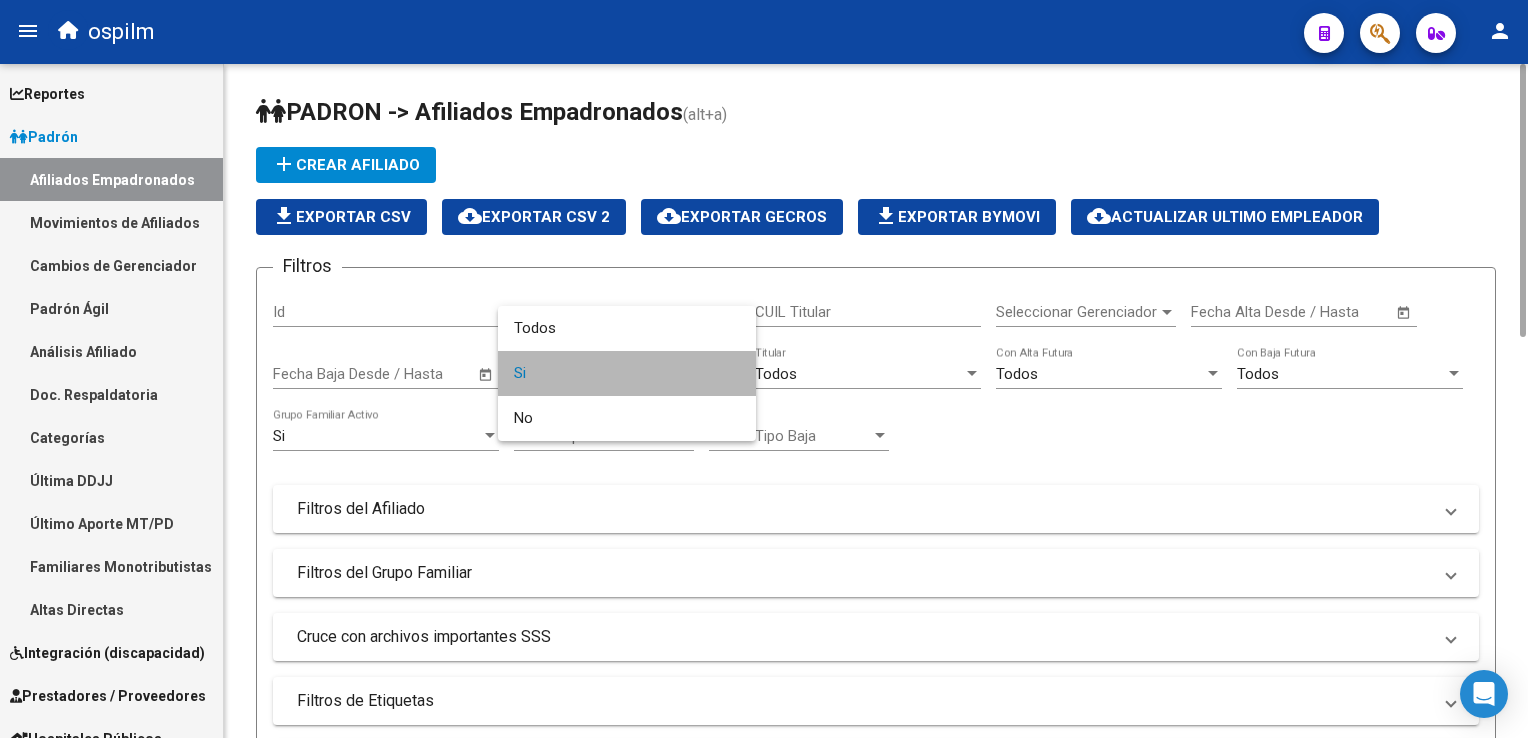 drag, startPoint x: 544, startPoint y: 382, endPoint x: 702, endPoint y: 381, distance: 158.00316 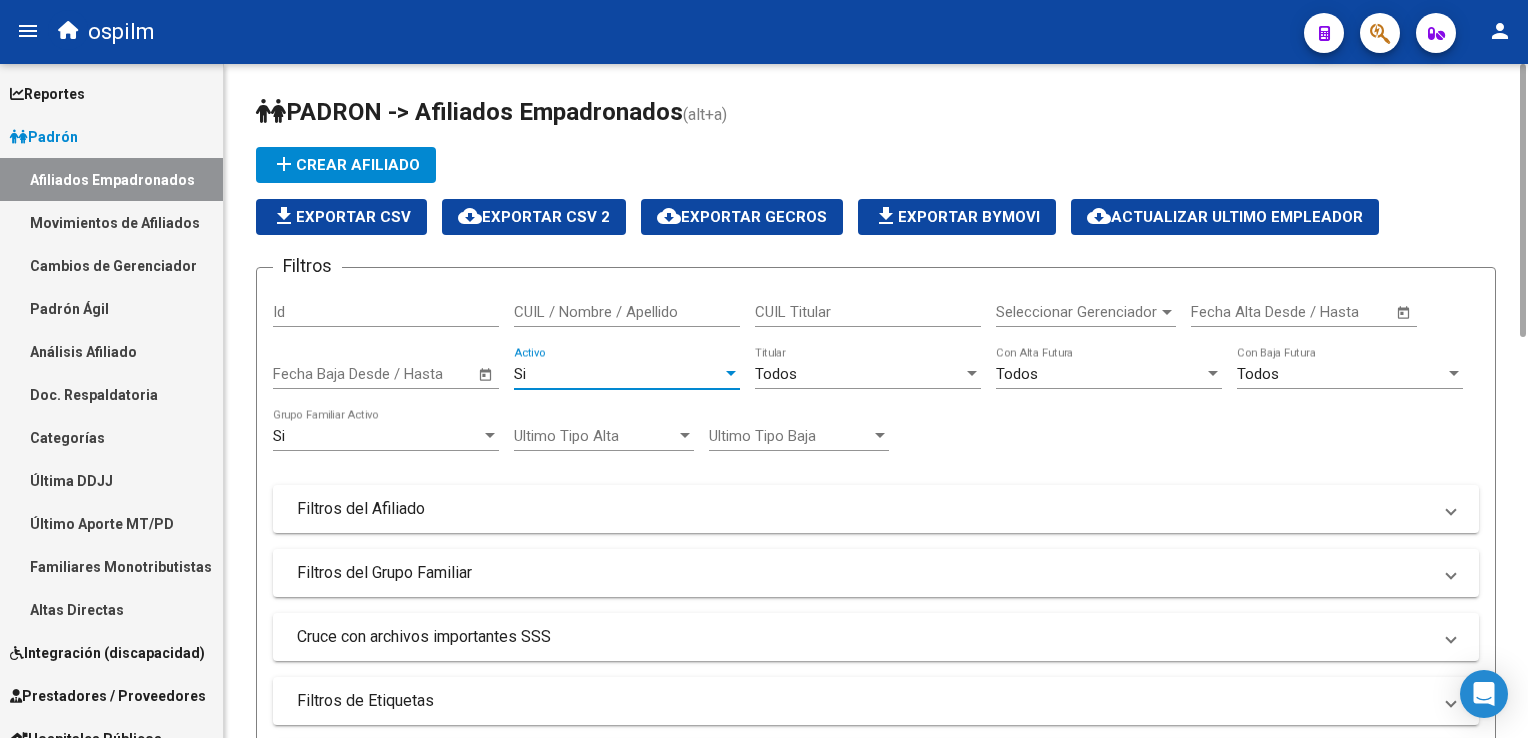click on "Todos" at bounding box center (776, 374) 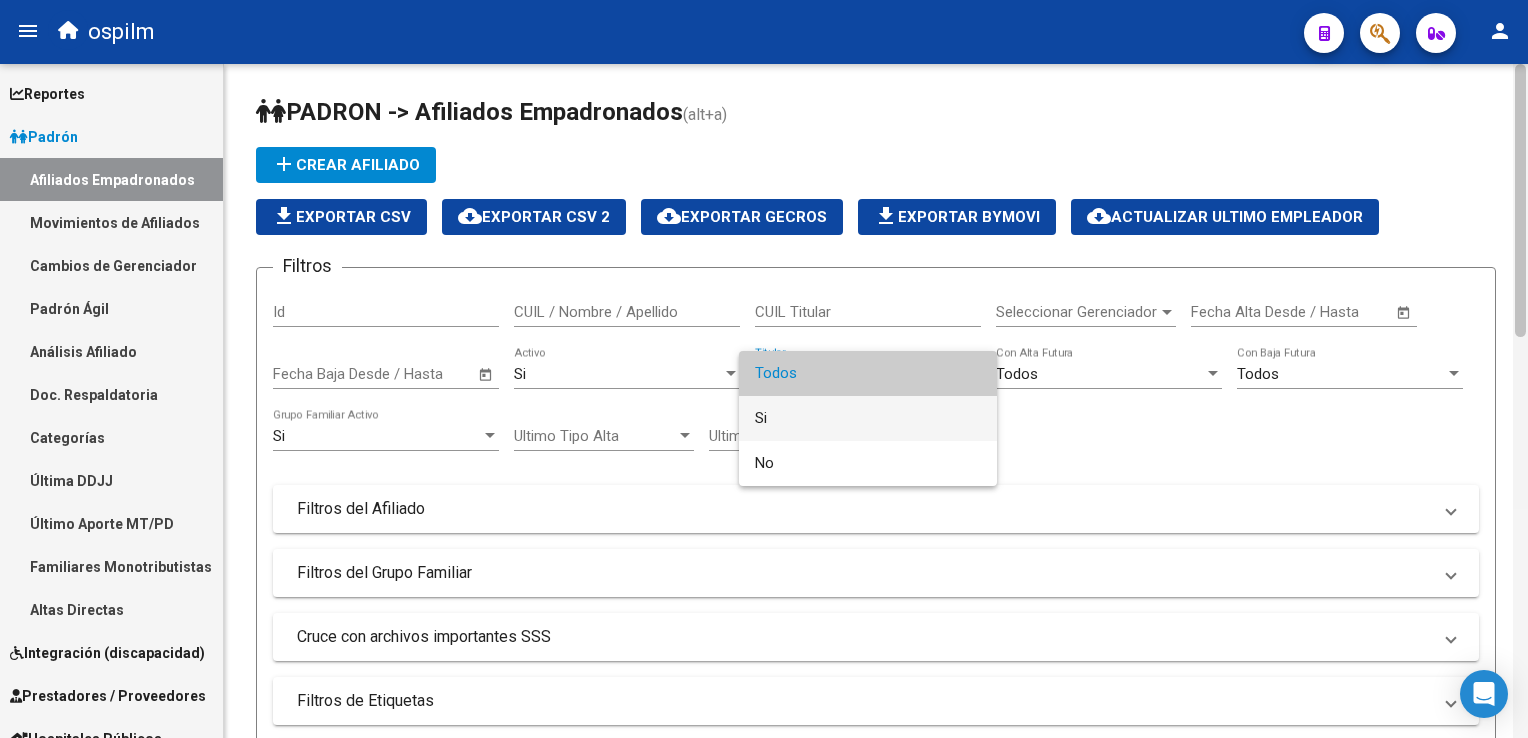 drag, startPoint x: 778, startPoint y: 424, endPoint x: 1527, endPoint y: 278, distance: 763.097 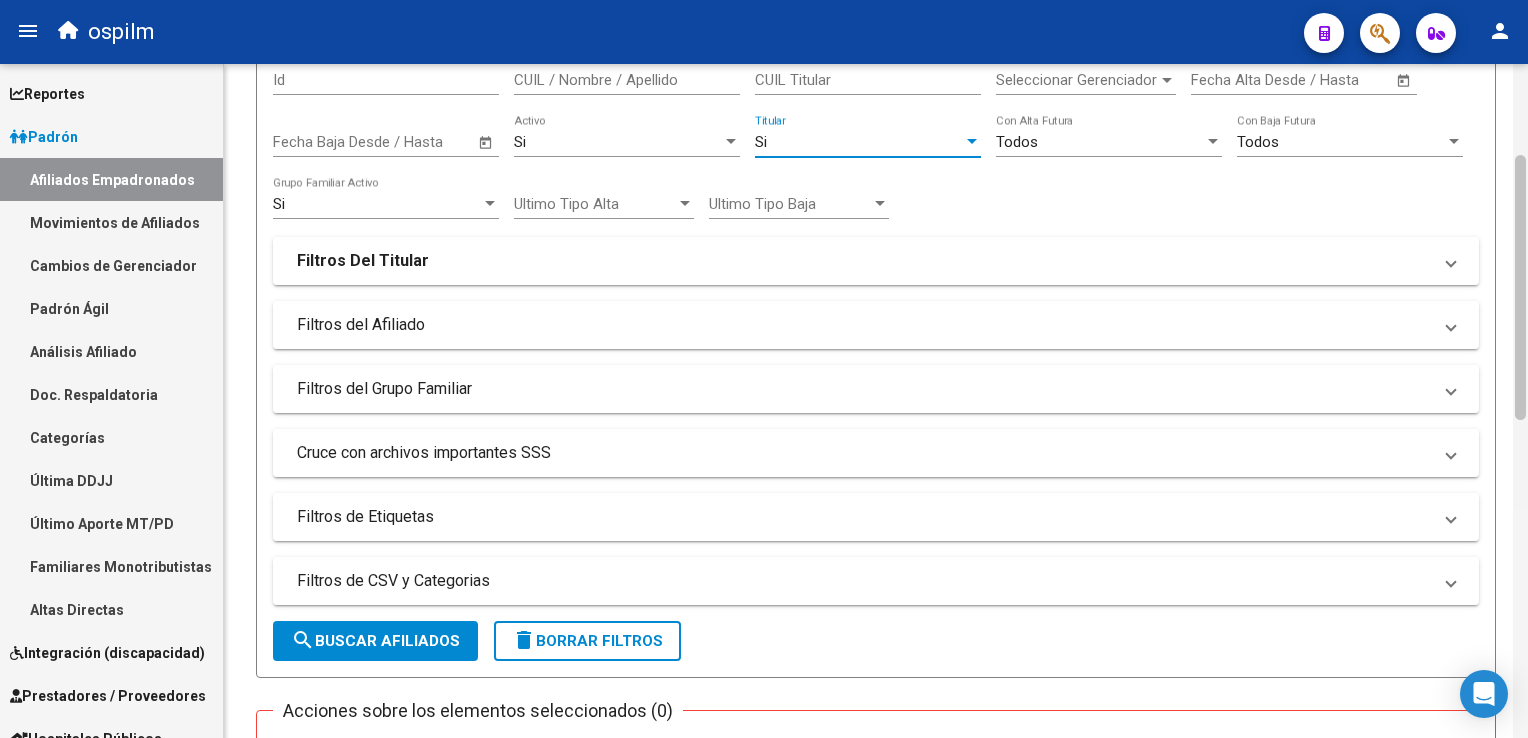 scroll, scrollTop: 311, scrollLeft: 0, axis: vertical 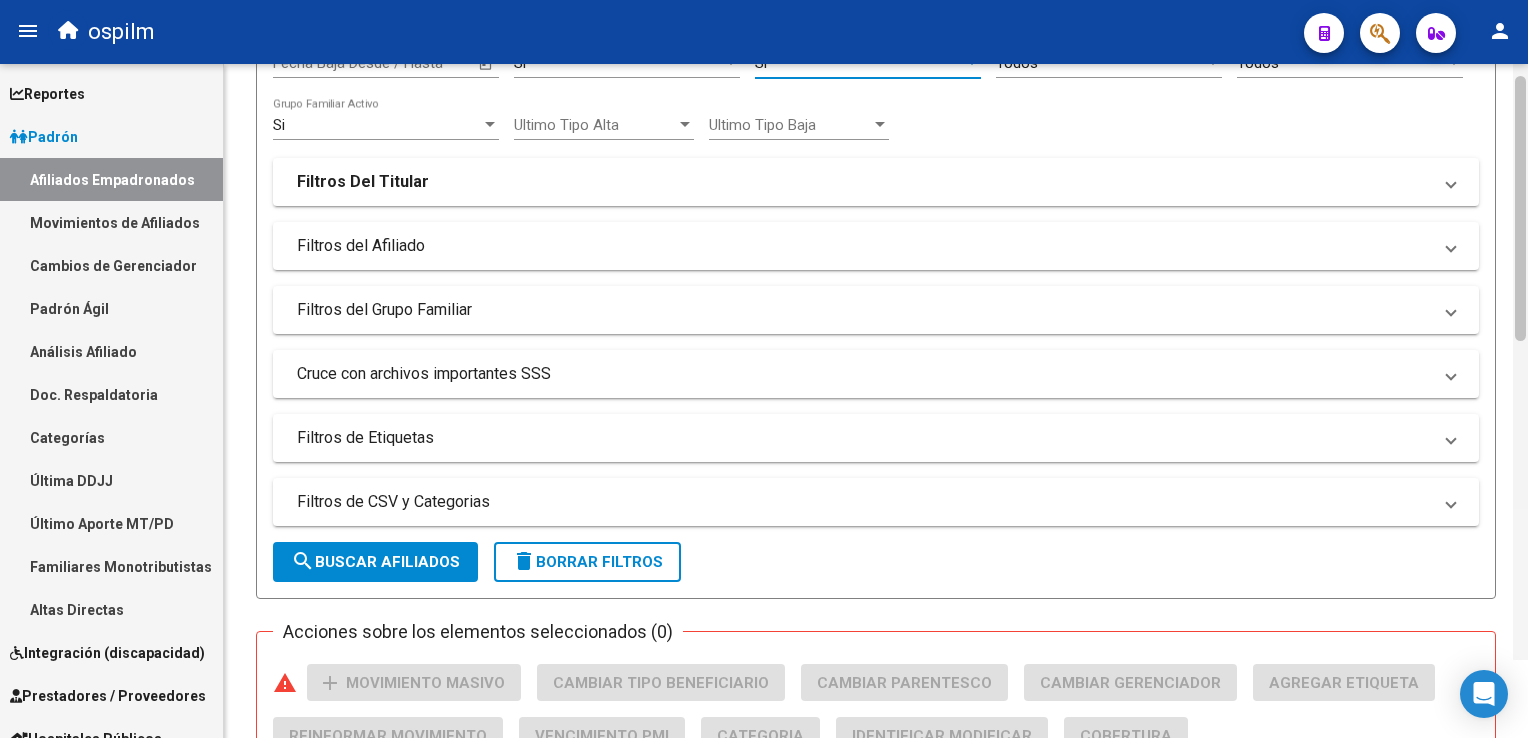 drag, startPoint x: 1520, startPoint y: 146, endPoint x: 1518, endPoint y: 266, distance: 120.01666 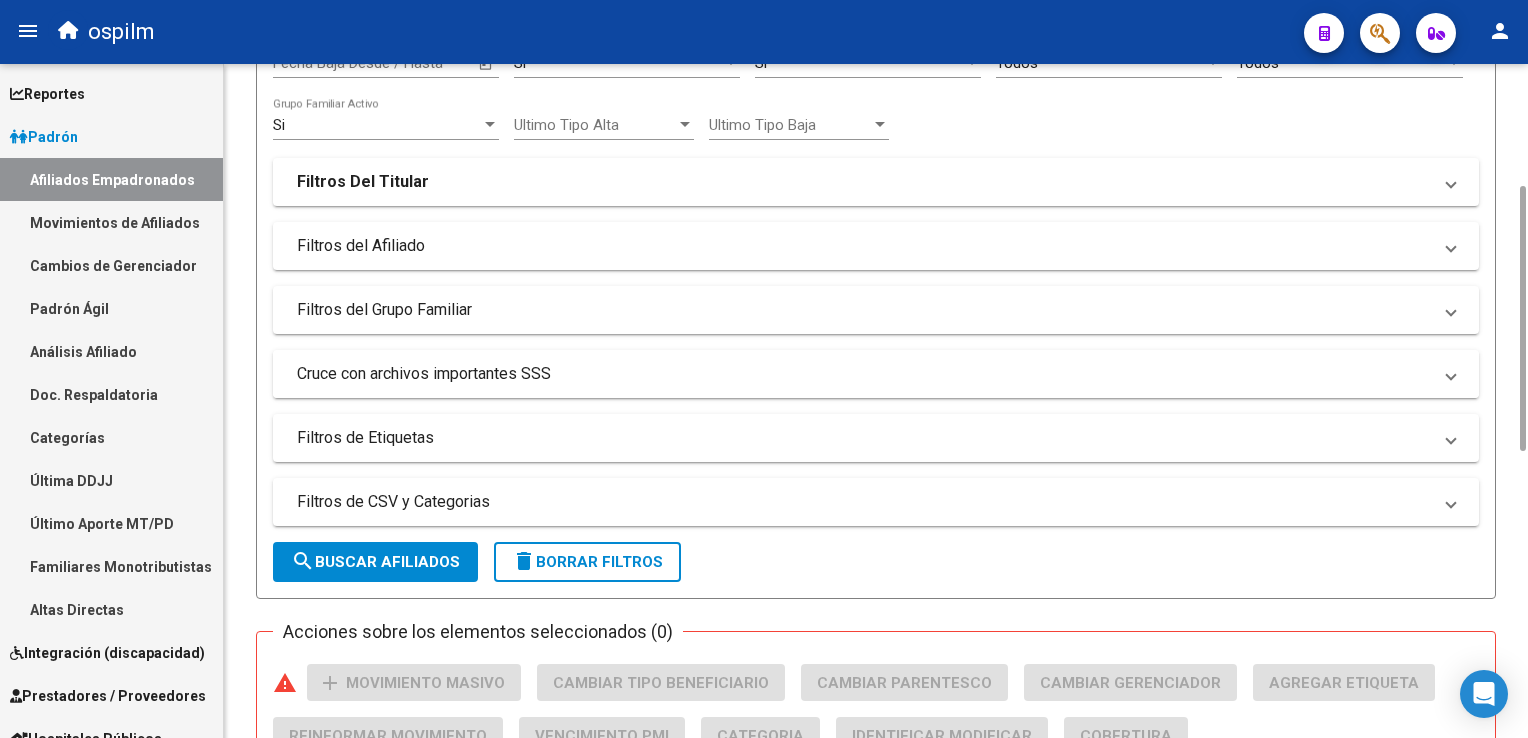 click on "Cruce con archivos importantes SSS" at bounding box center [864, 374] 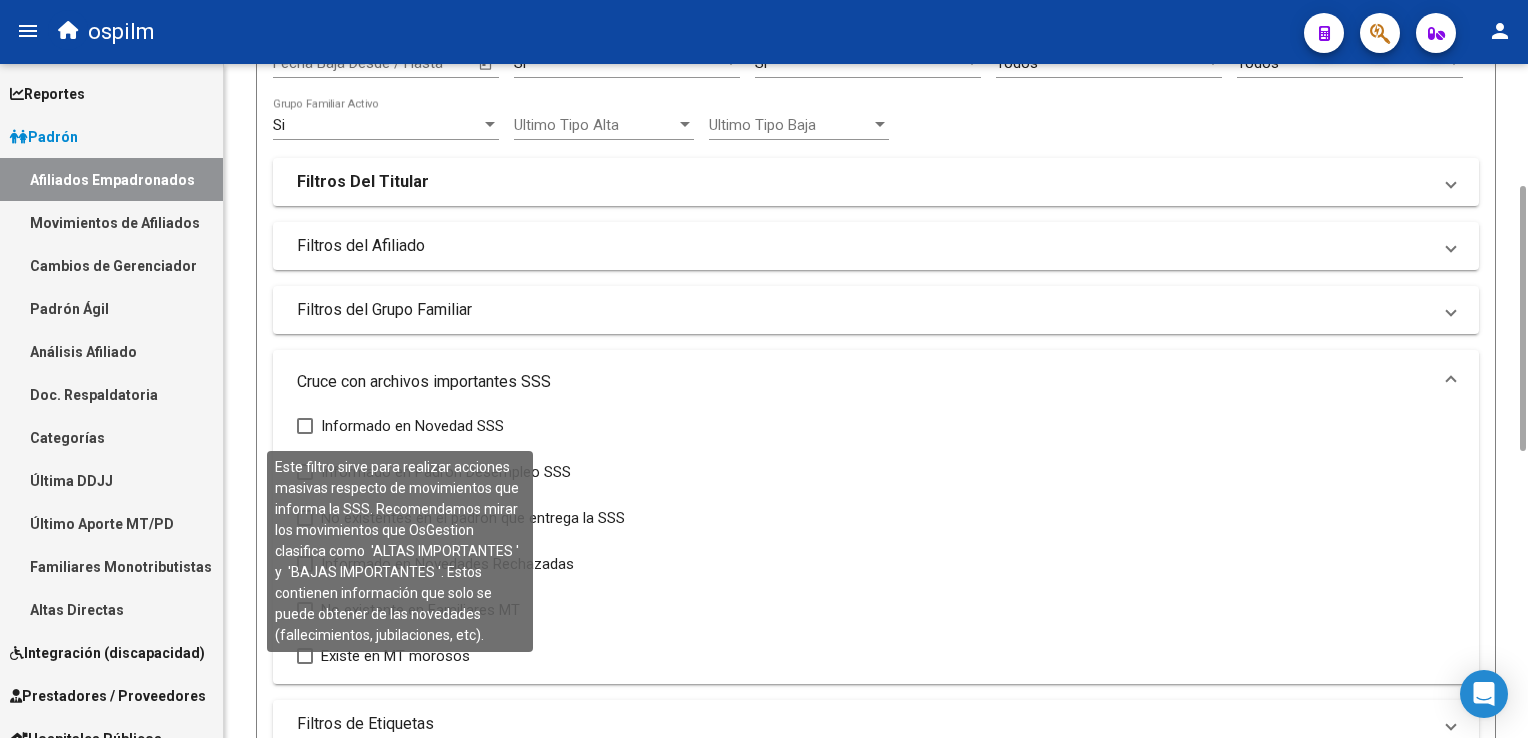 click at bounding box center [305, 426] 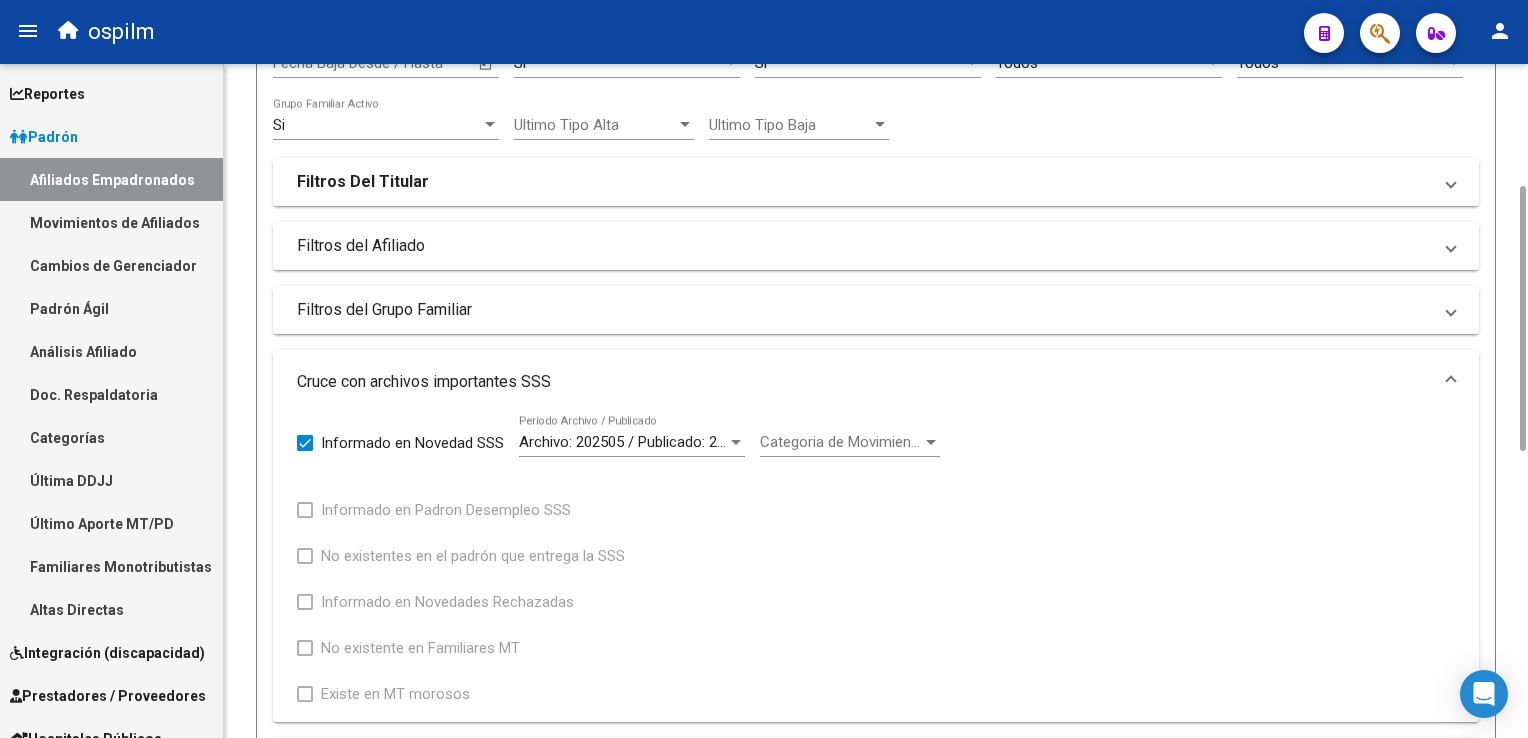 click on "Categoria de Movimiento" at bounding box center [841, 442] 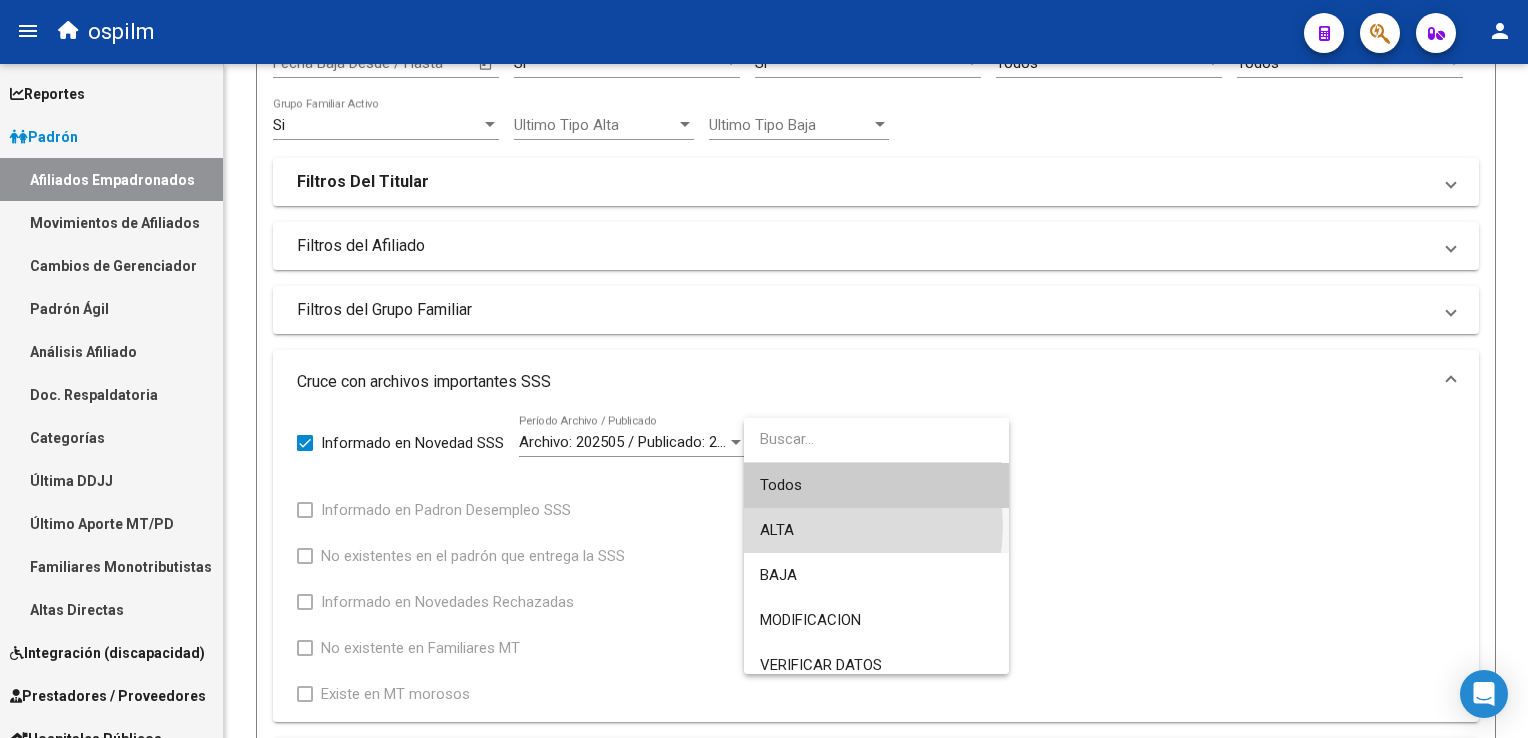 click on "ALTA" at bounding box center (876, 530) 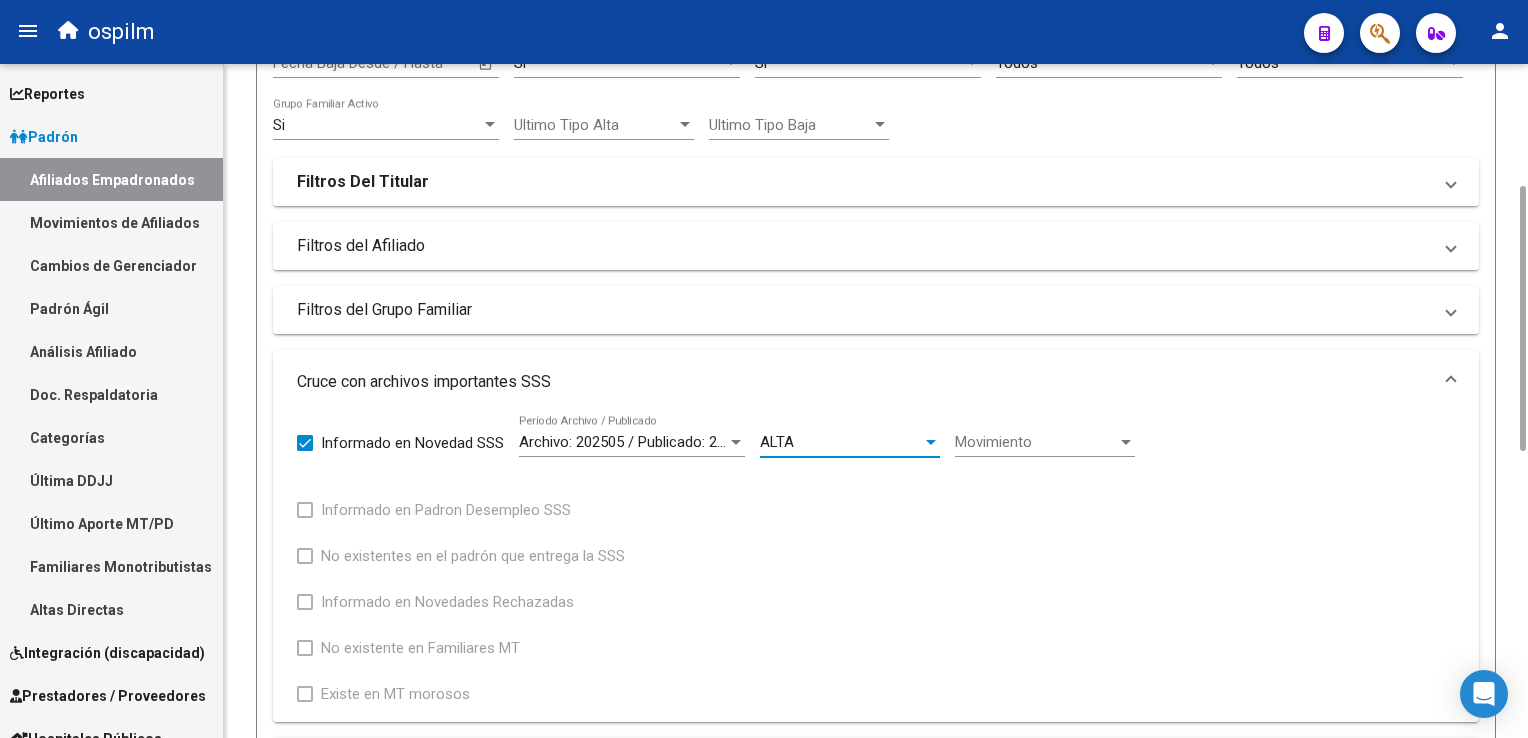 click on "Movimiento" at bounding box center [1036, 442] 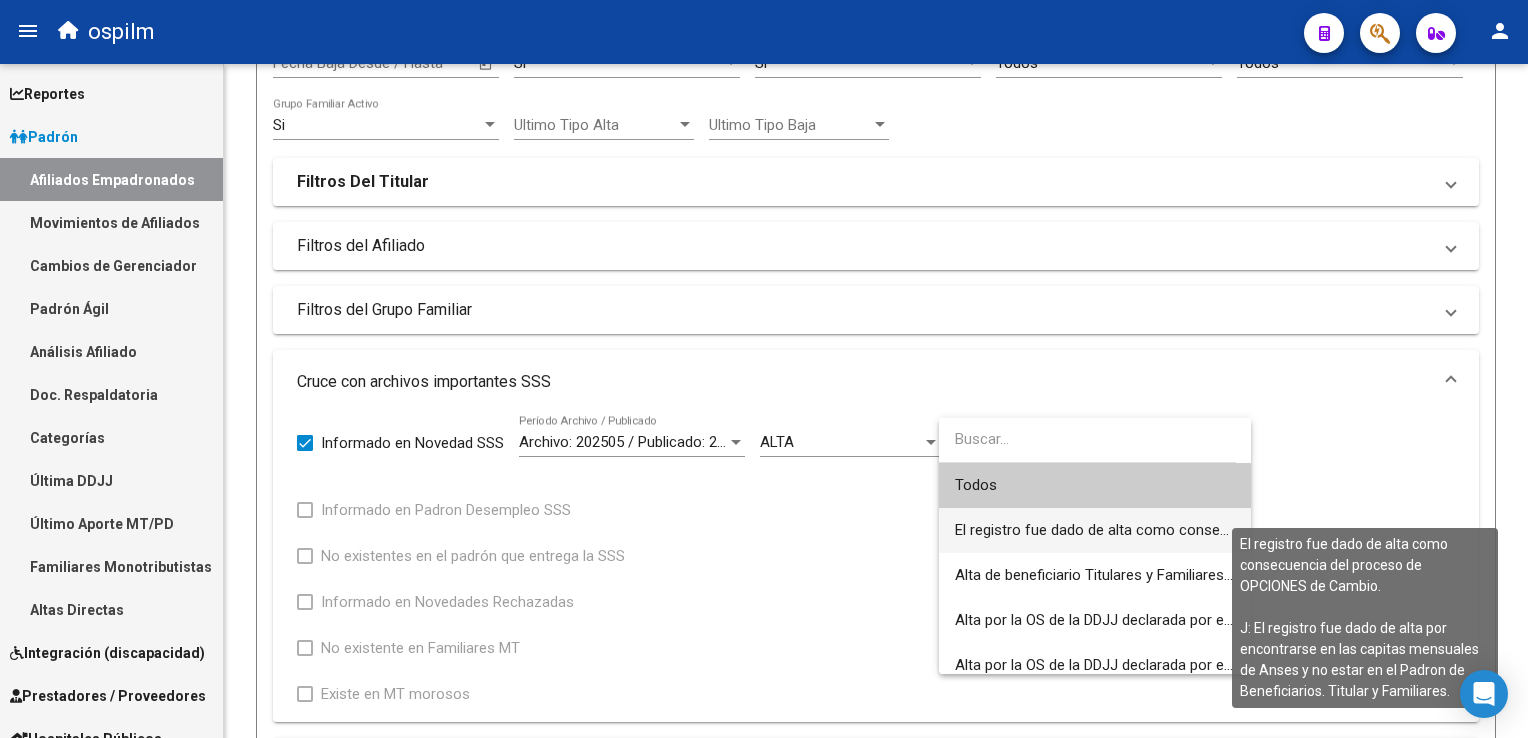 click on "El registro fue dado de alta como consecuencia del proceso de OPCIONES de Cambio.
J: El registro fue dado de alta por encontrarse en las capitas mensuales de Anses y no estar en el Padron de Beneficiarios. Titular y Familiares." at bounding box center (1710, 530) 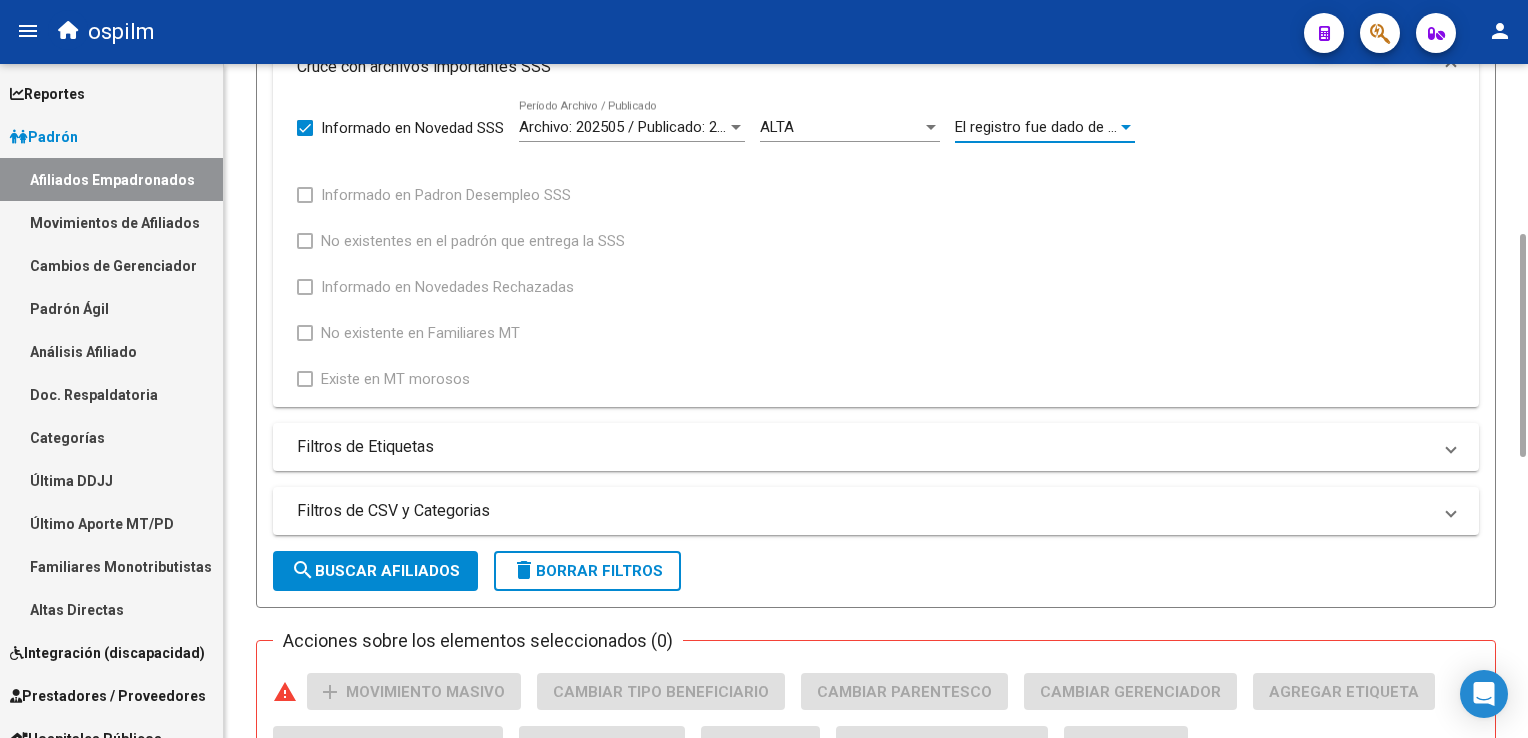 scroll, scrollTop: 628, scrollLeft: 0, axis: vertical 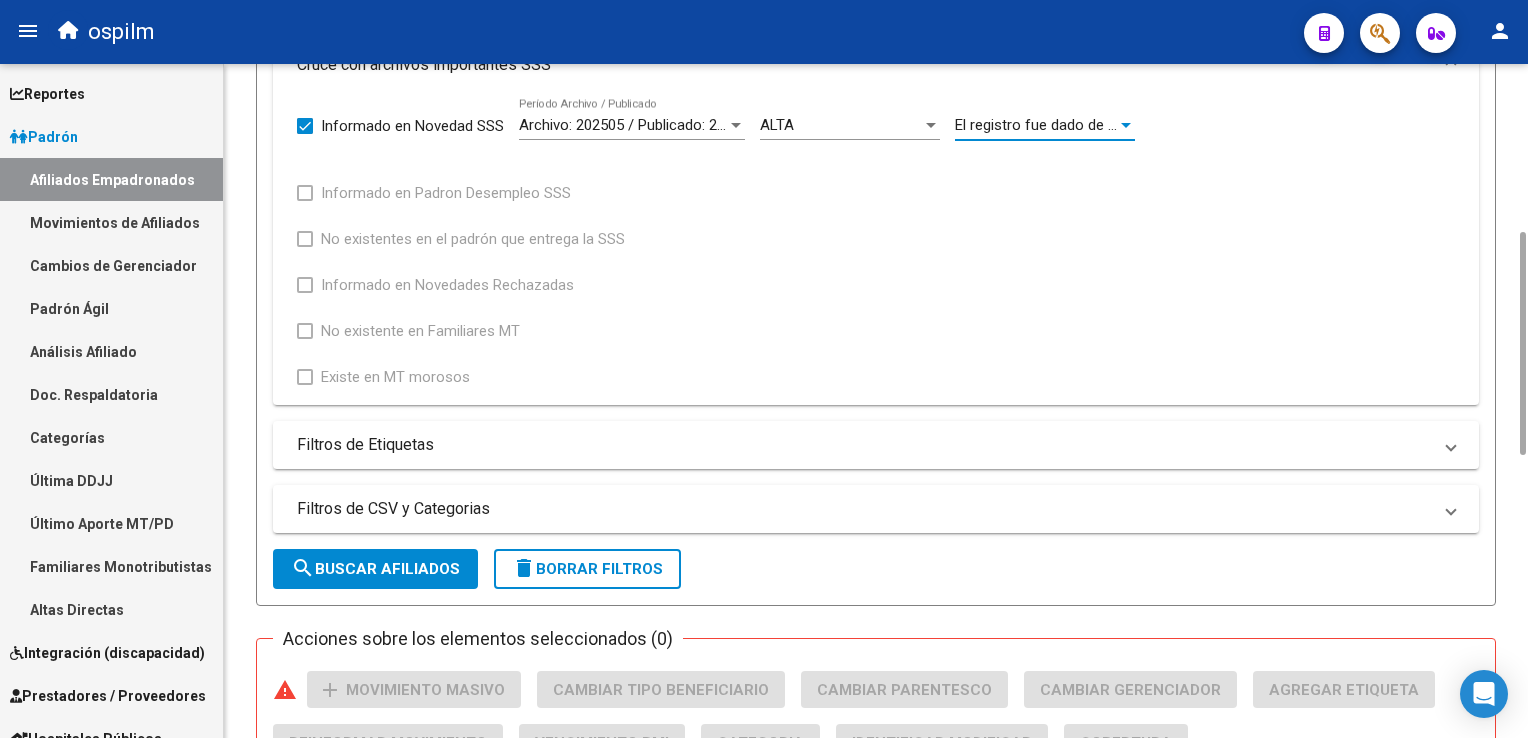 drag, startPoint x: 1519, startPoint y: 272, endPoint x: 1530, endPoint y: 391, distance: 119.507324 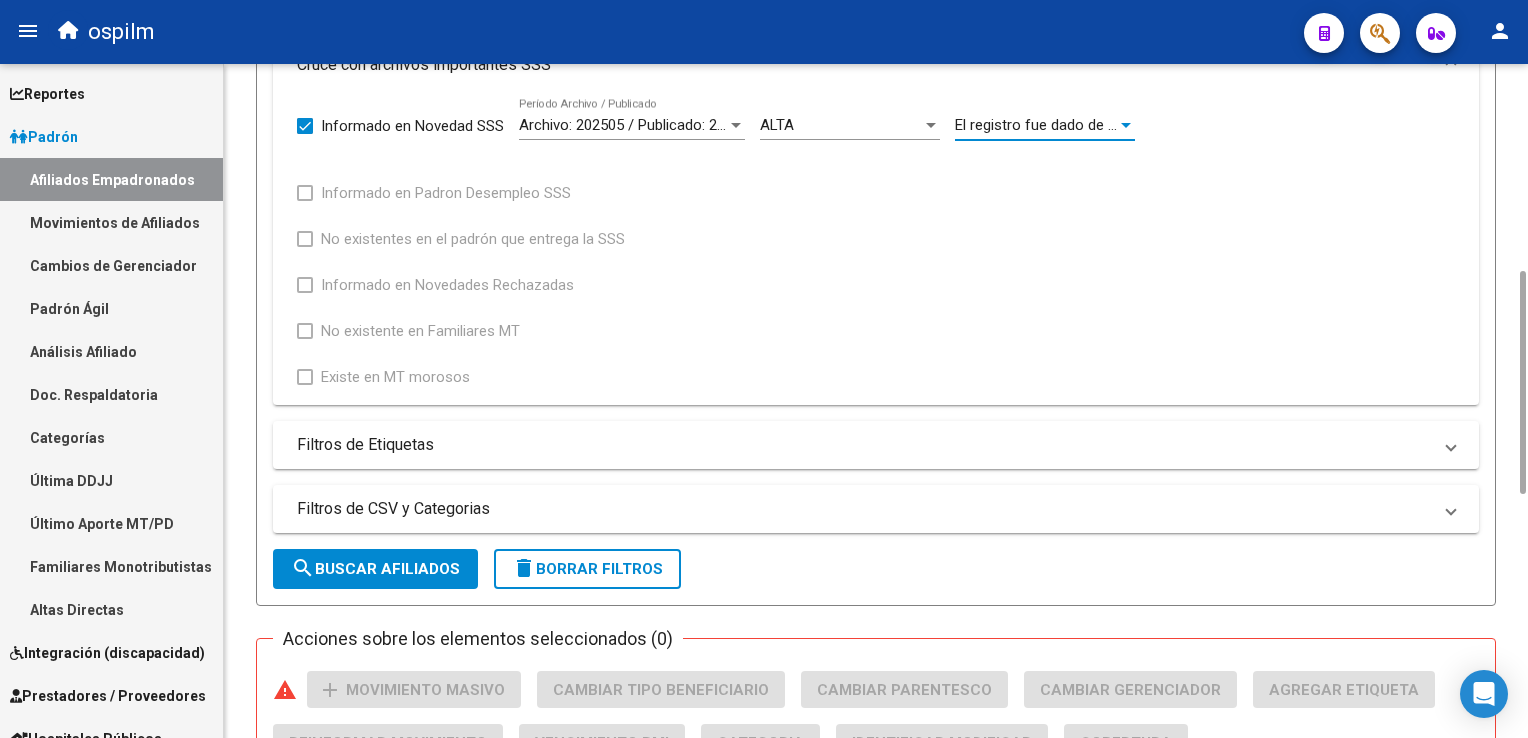 click on "search  Buscar Afiliados" 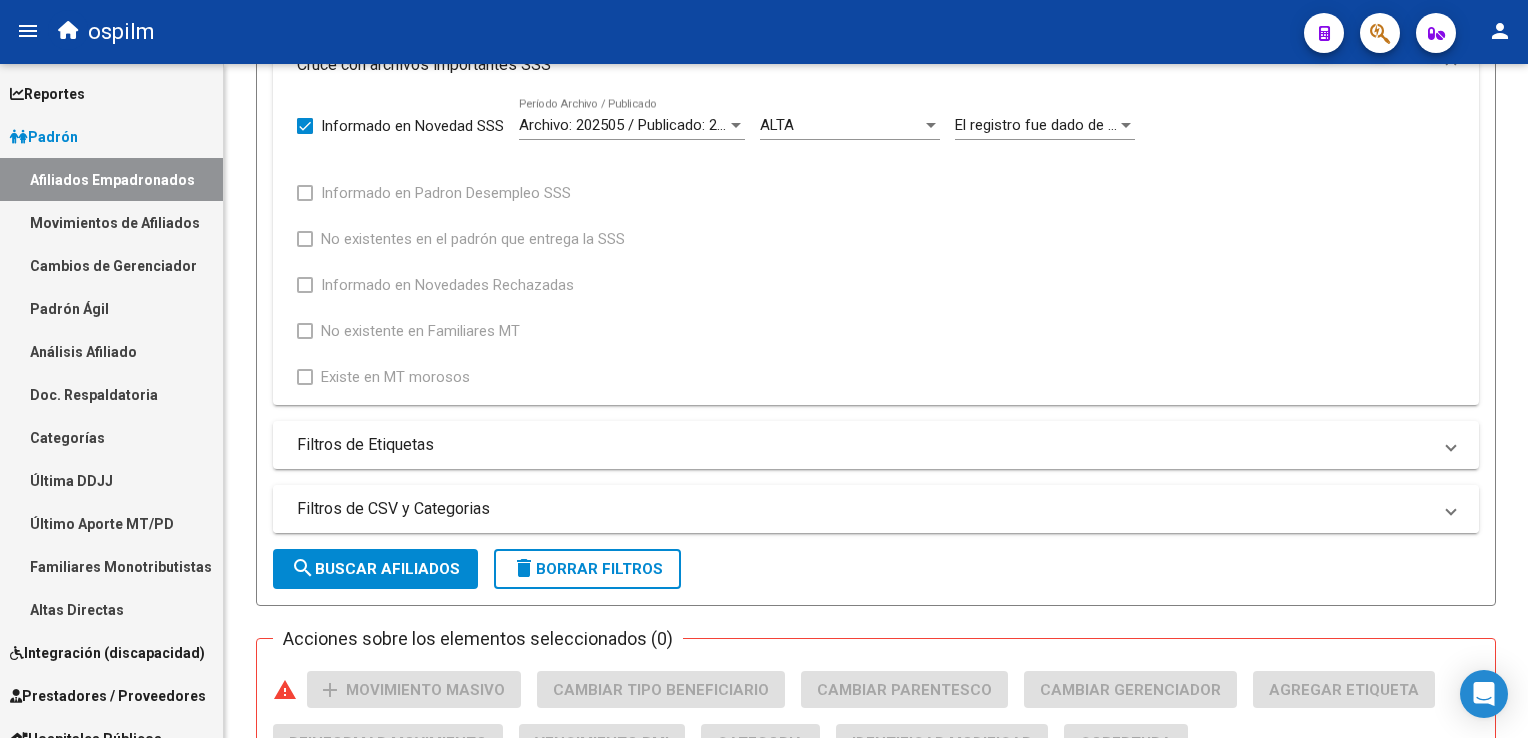 scroll, scrollTop: 1115, scrollLeft: 0, axis: vertical 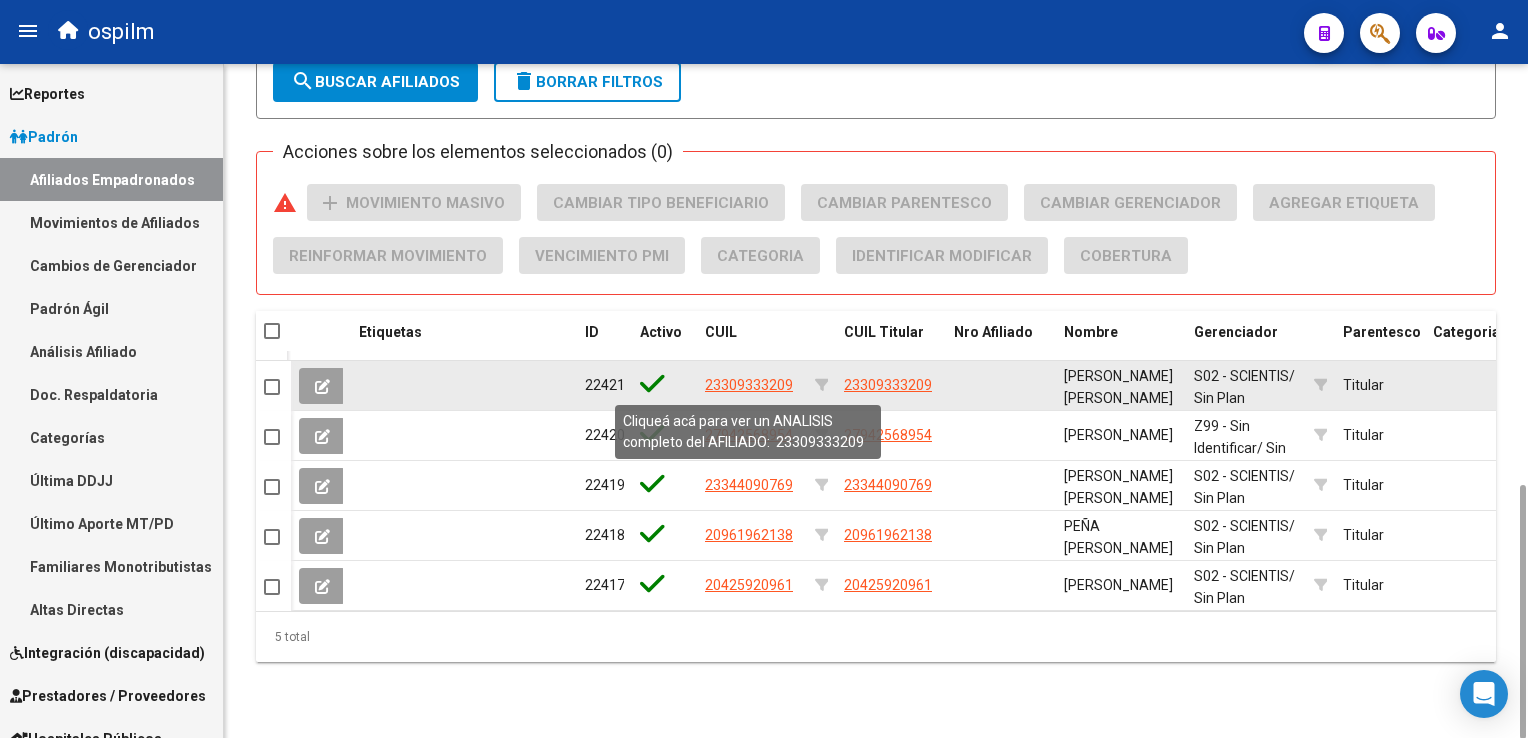 click on "23309333209" 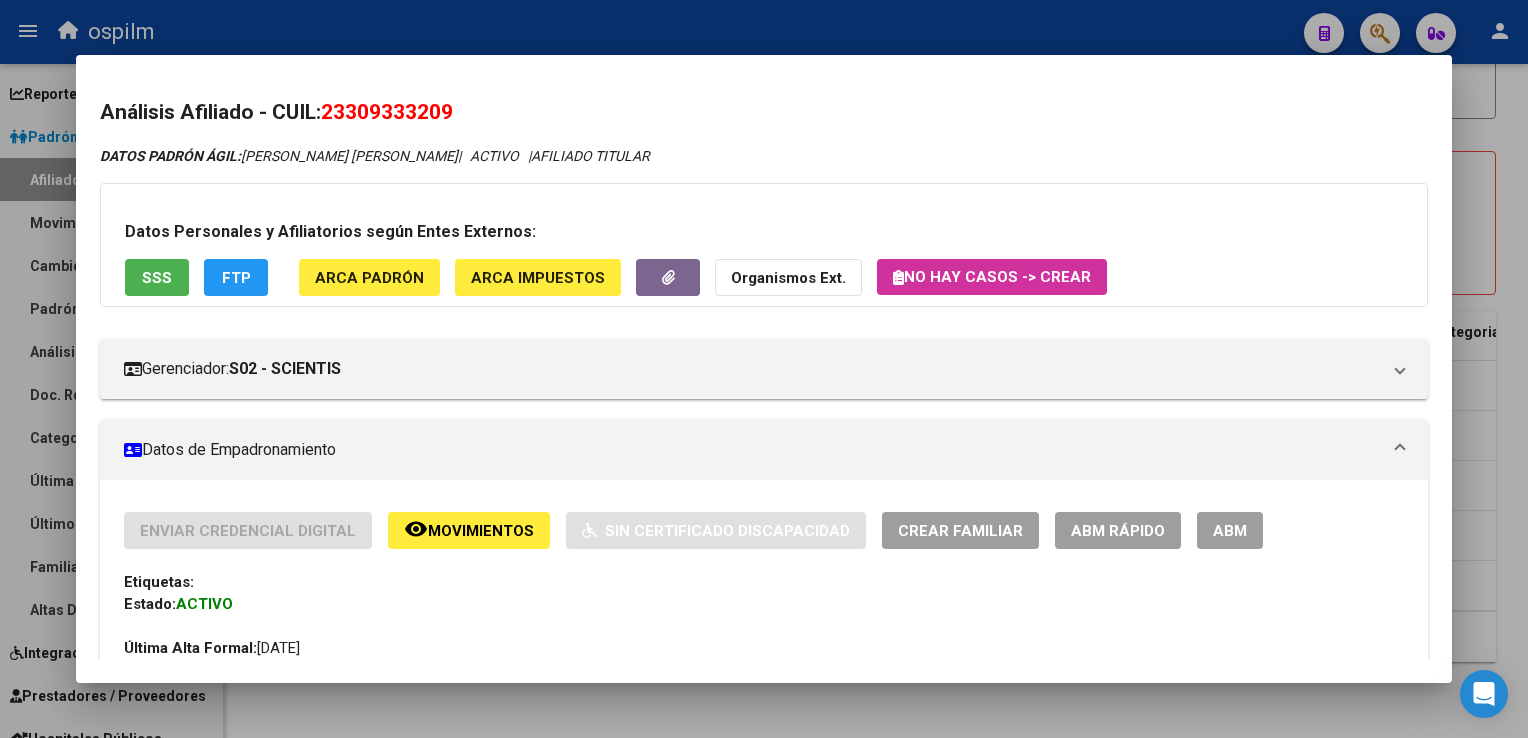 click on "Movimientos" 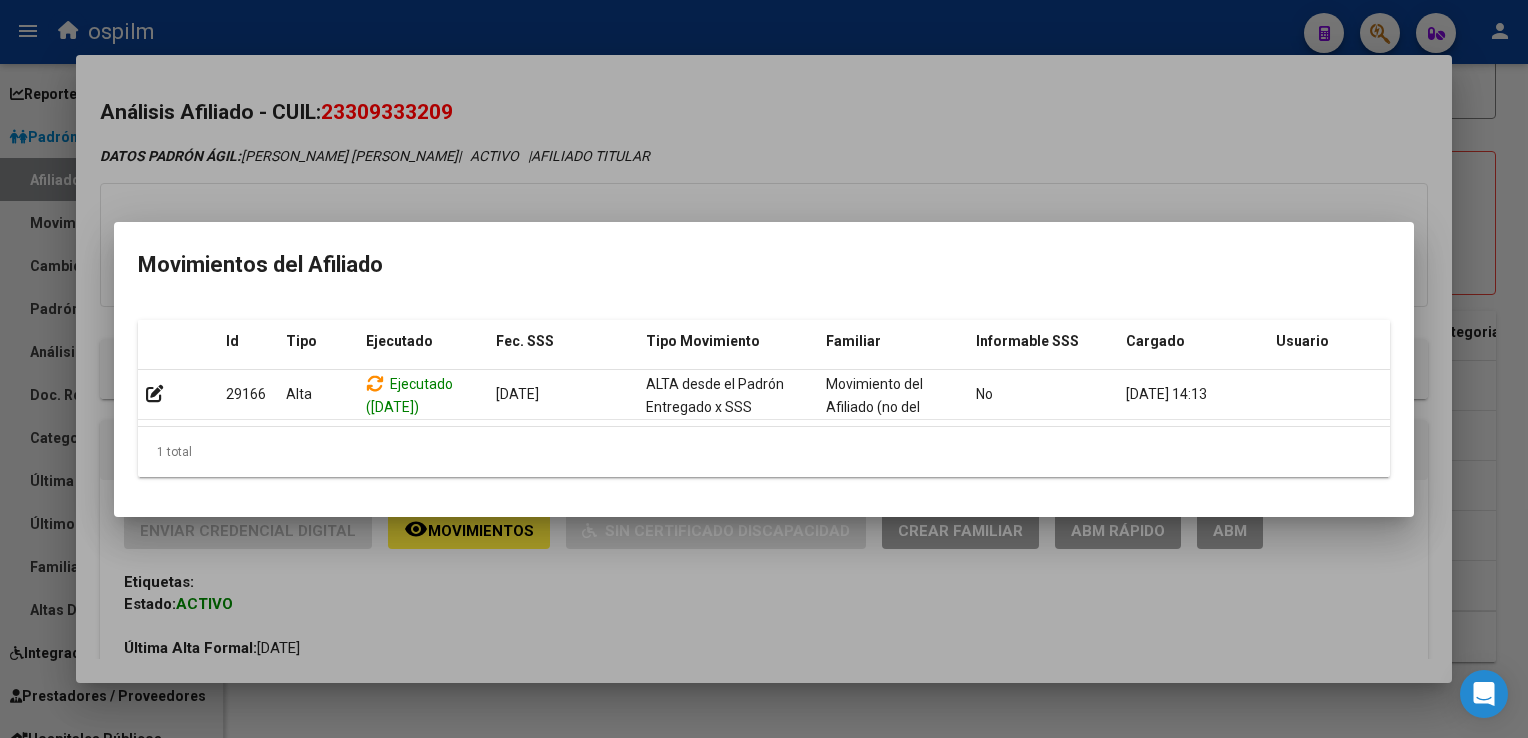 click at bounding box center [764, 369] 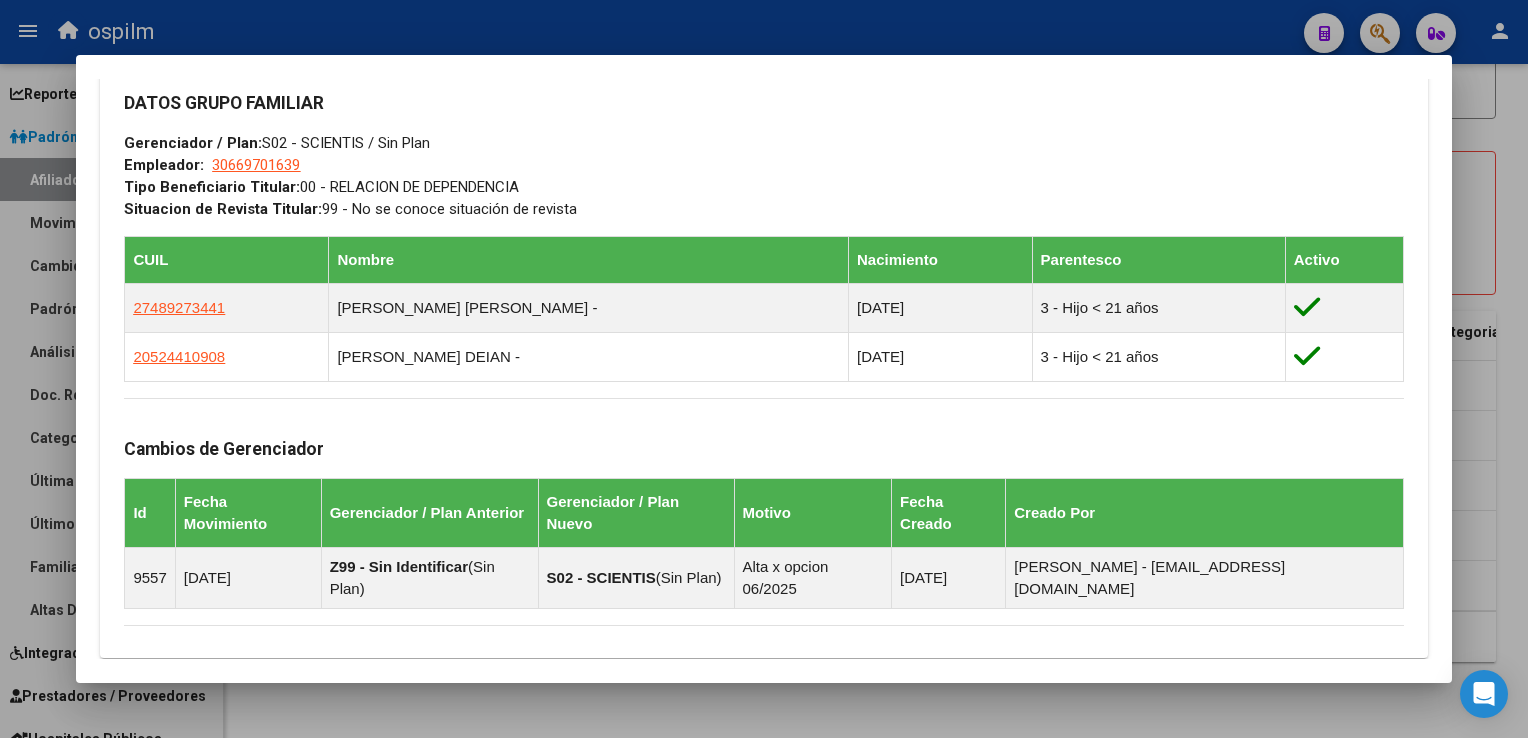 scroll, scrollTop: 1146, scrollLeft: 0, axis: vertical 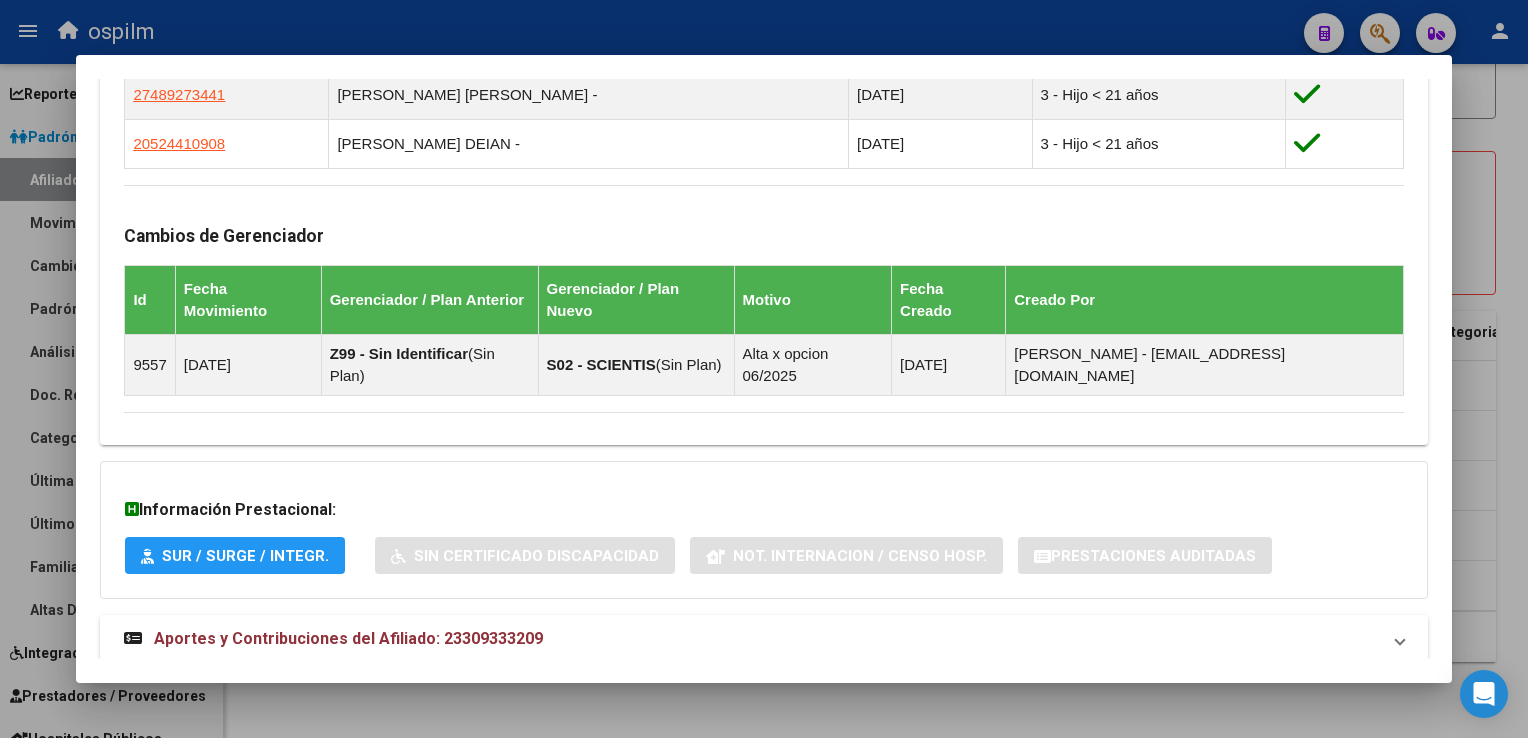 click at bounding box center (764, 369) 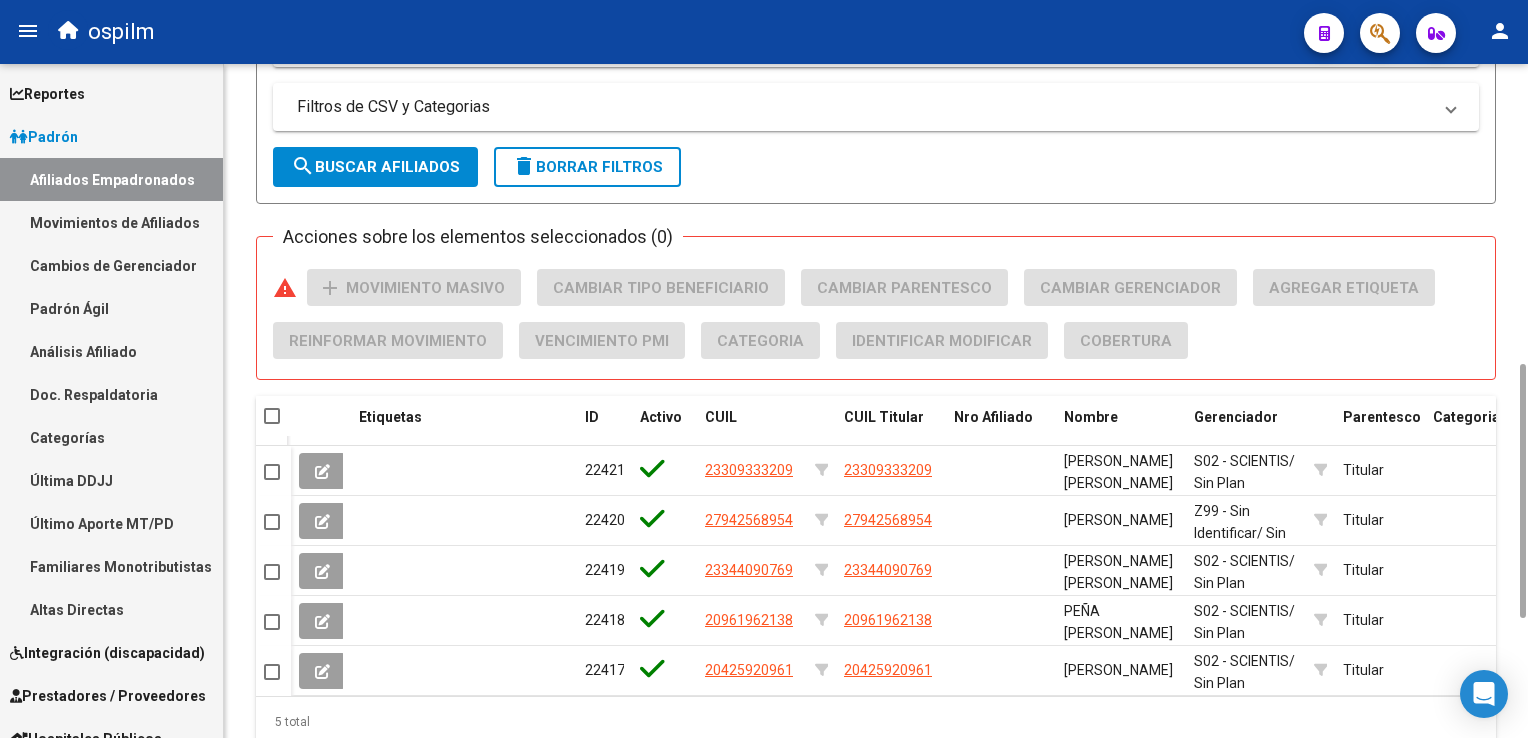 scroll, scrollTop: 1116, scrollLeft: 0, axis: vertical 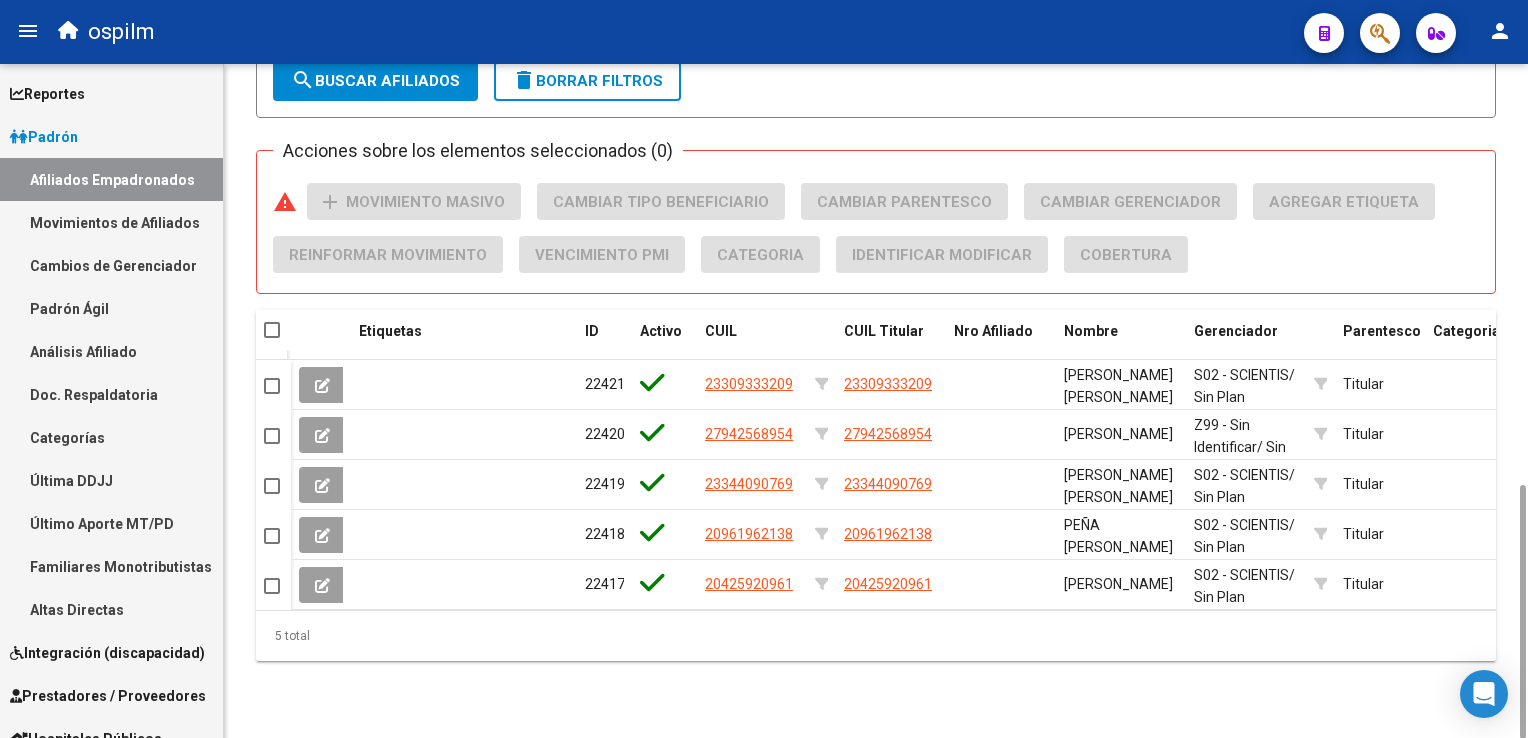 drag, startPoint x: 1522, startPoint y: 204, endPoint x: 1531, endPoint y: 634, distance: 430.09418 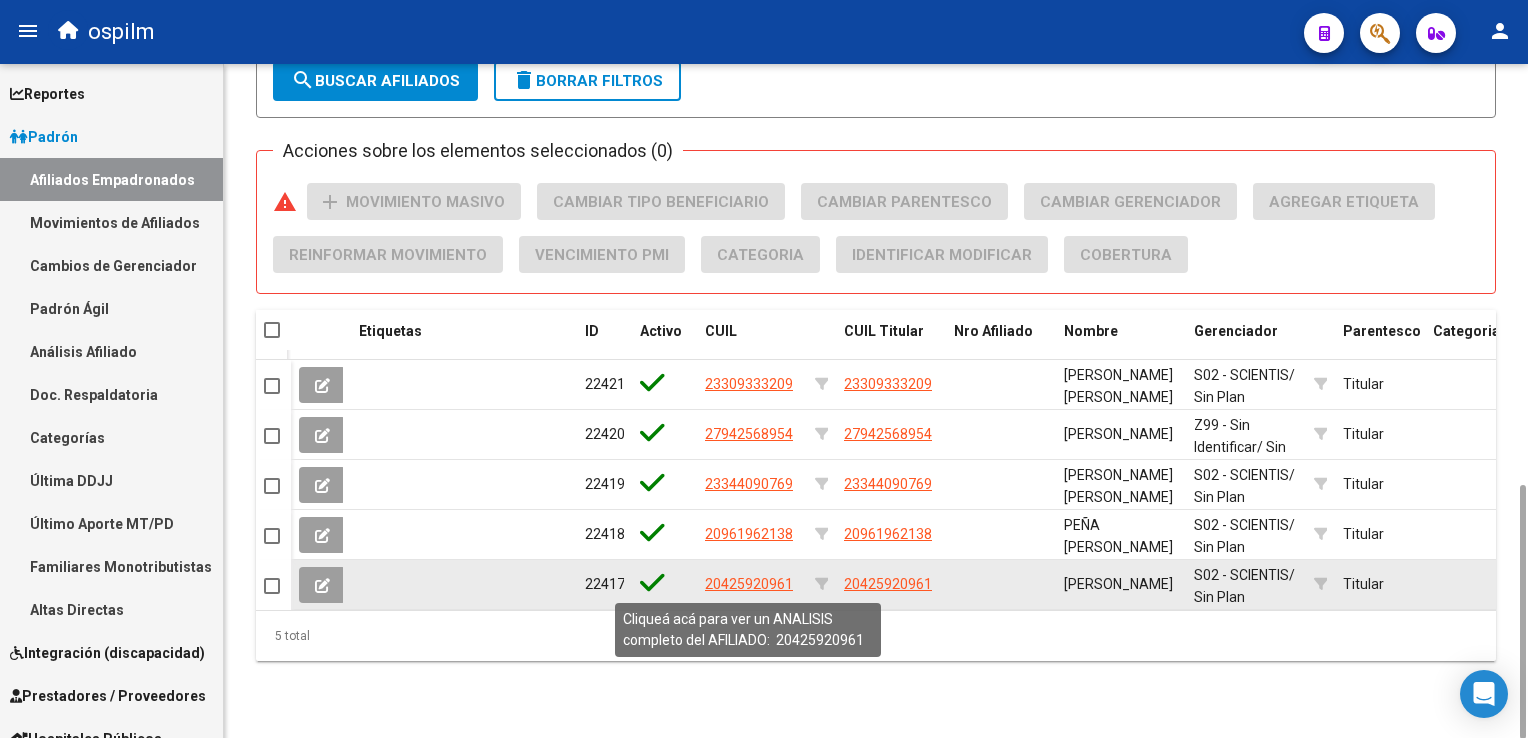click on "20425920961" 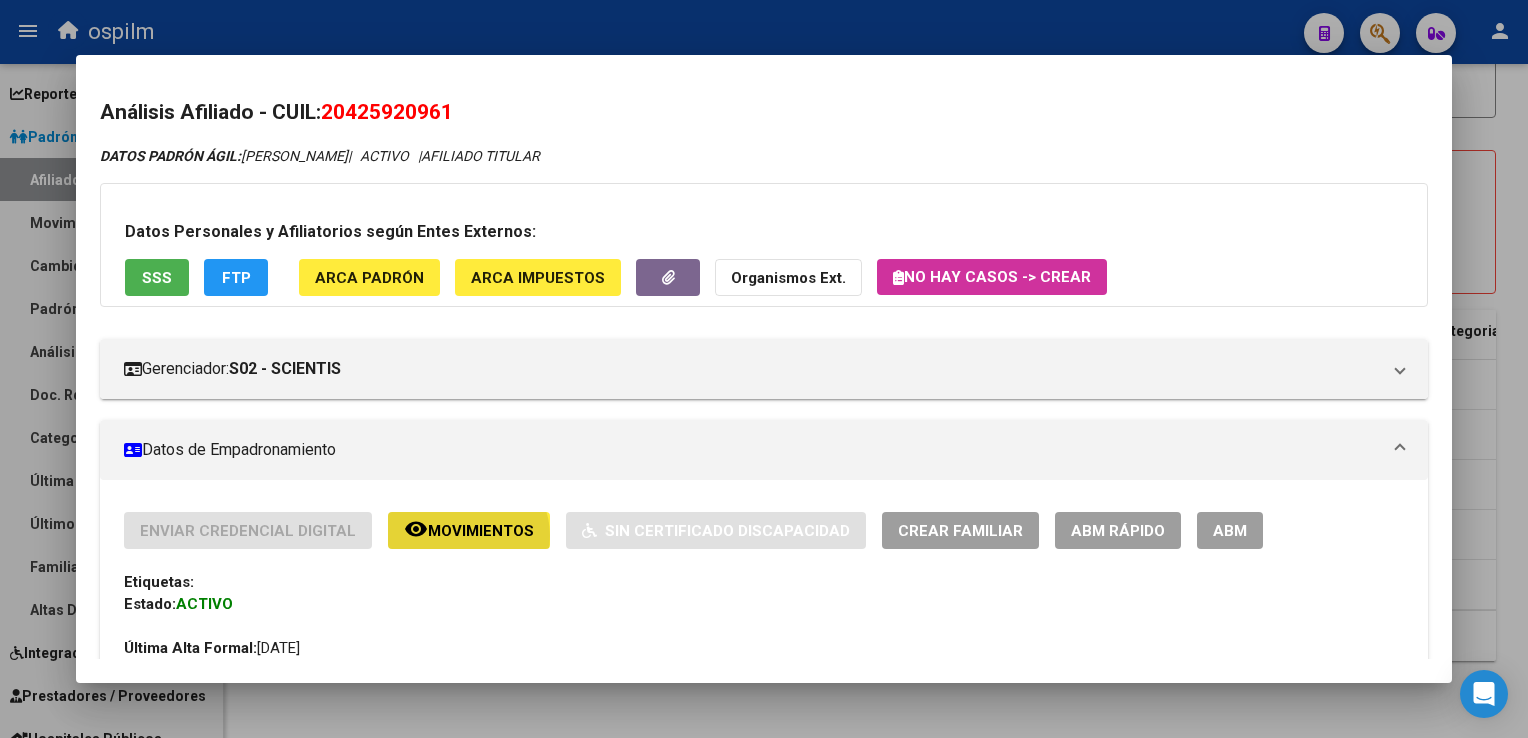 click on "Movimientos" 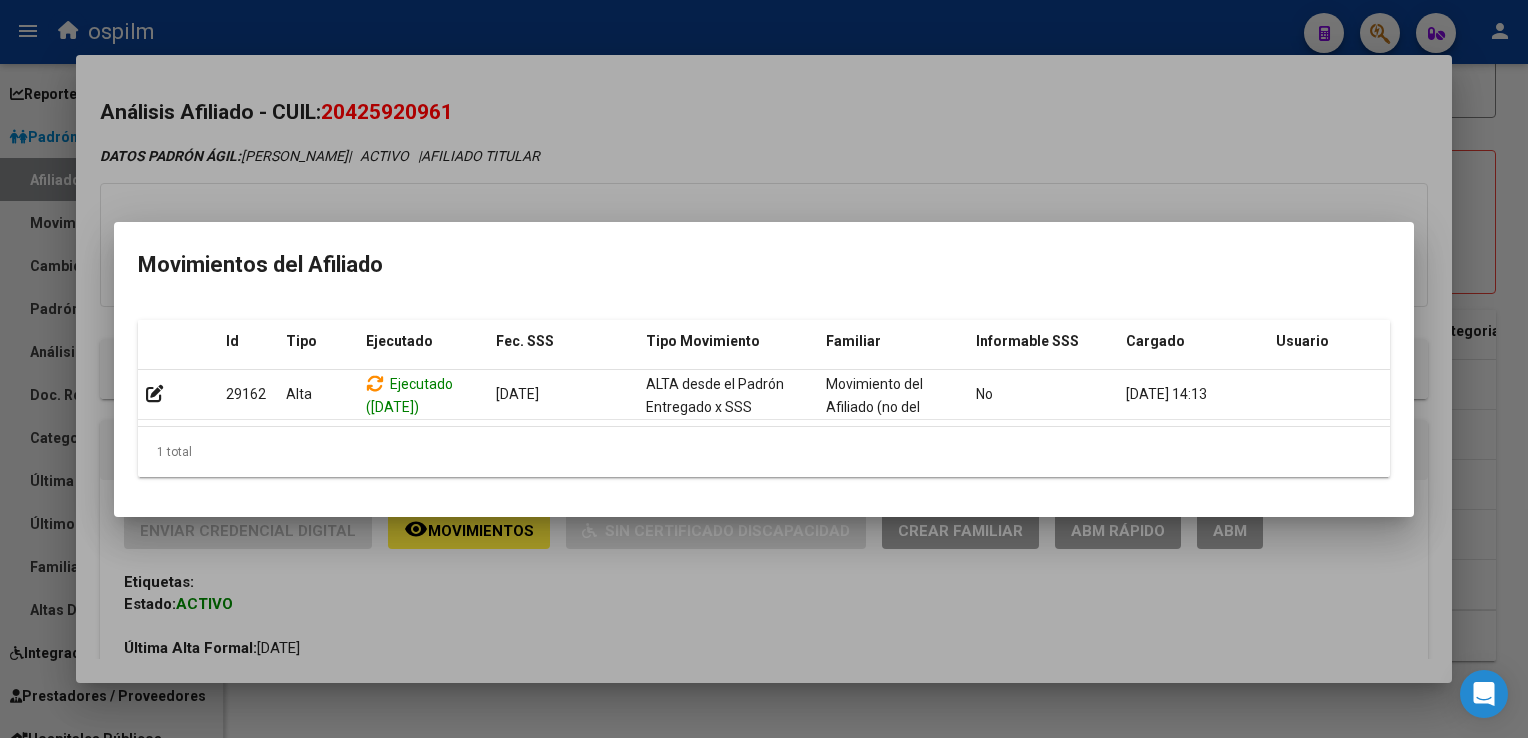 click at bounding box center [764, 369] 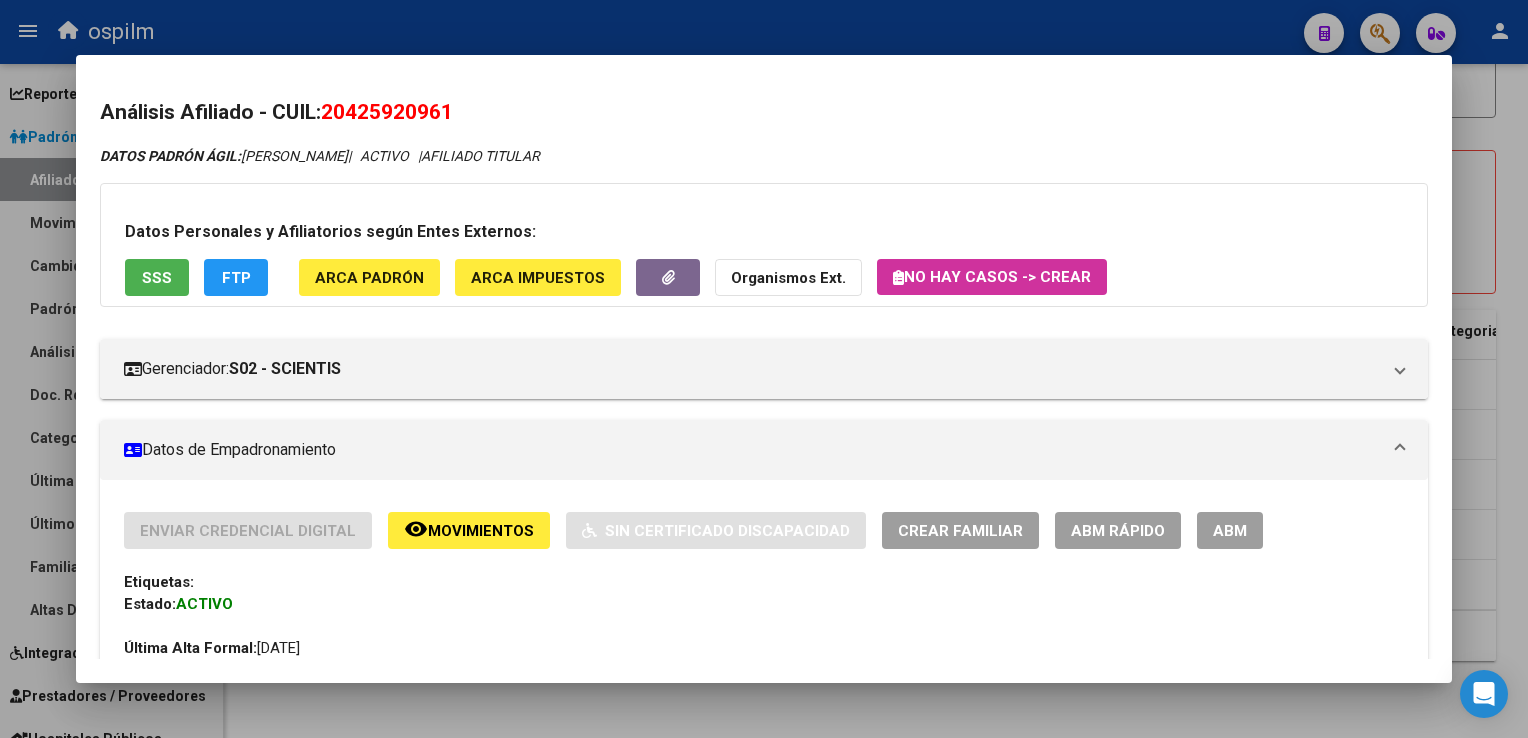 click at bounding box center [764, 369] 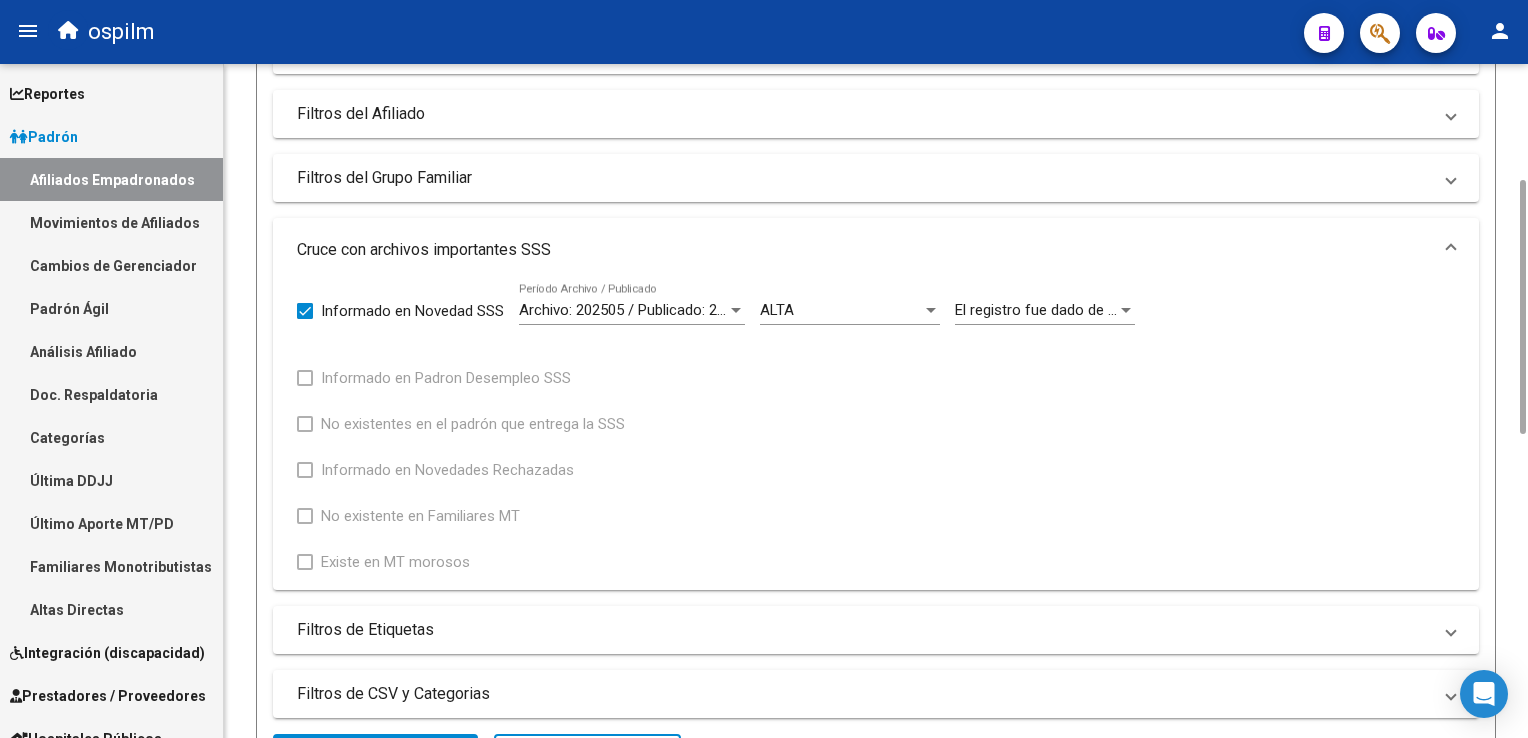 scroll, scrollTop: 400, scrollLeft: 0, axis: vertical 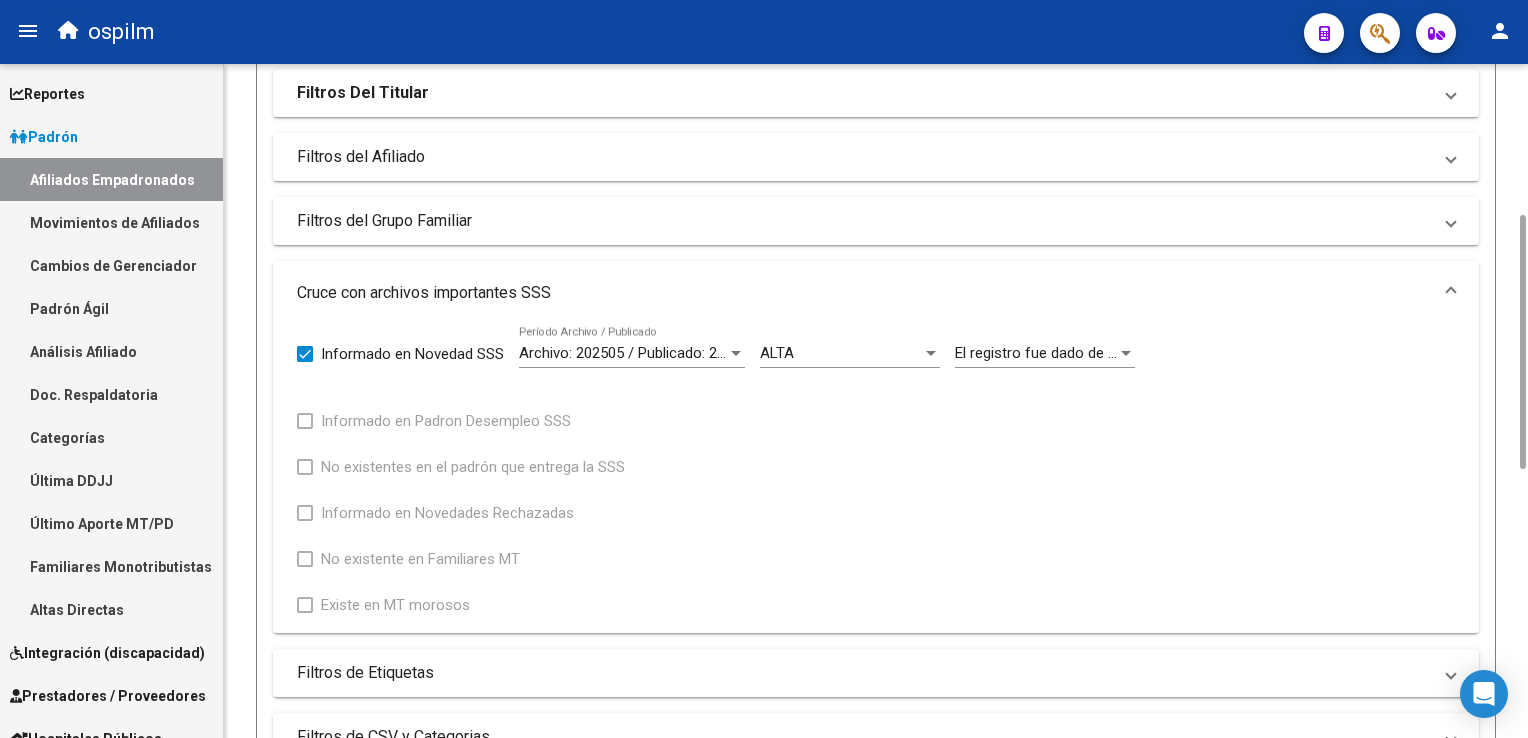 drag, startPoint x: 1517, startPoint y: 498, endPoint x: 1496, endPoint y: 228, distance: 270.81543 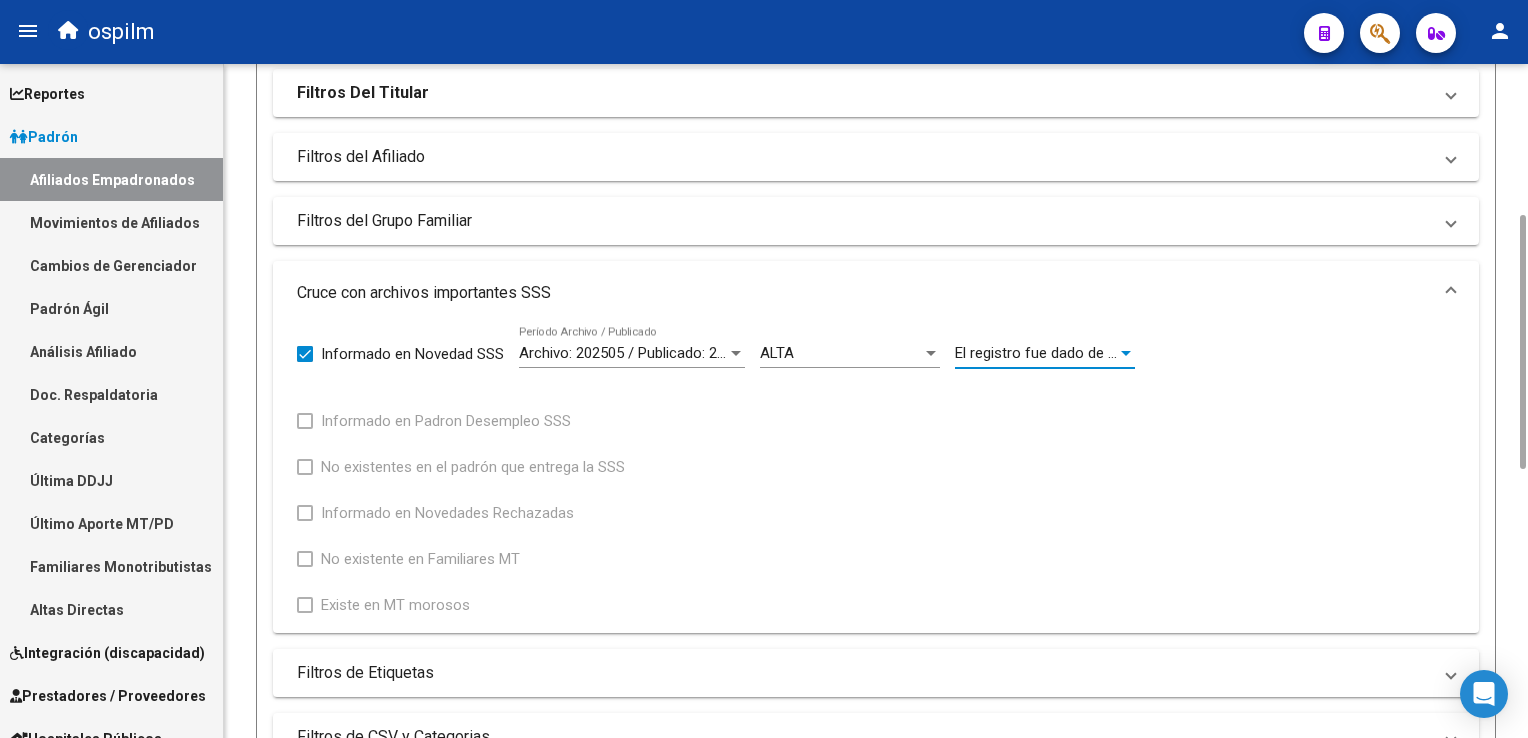 click on "El registro fue dado de alta como consecuencia del proceso de OPCIONES de Cambio.
J: El registro fue dado de alta por encontrarse en las capitas mensuales de Anses y no estar en el Padron de Beneficiarios. Titular y Familiares." at bounding box center [1710, 353] 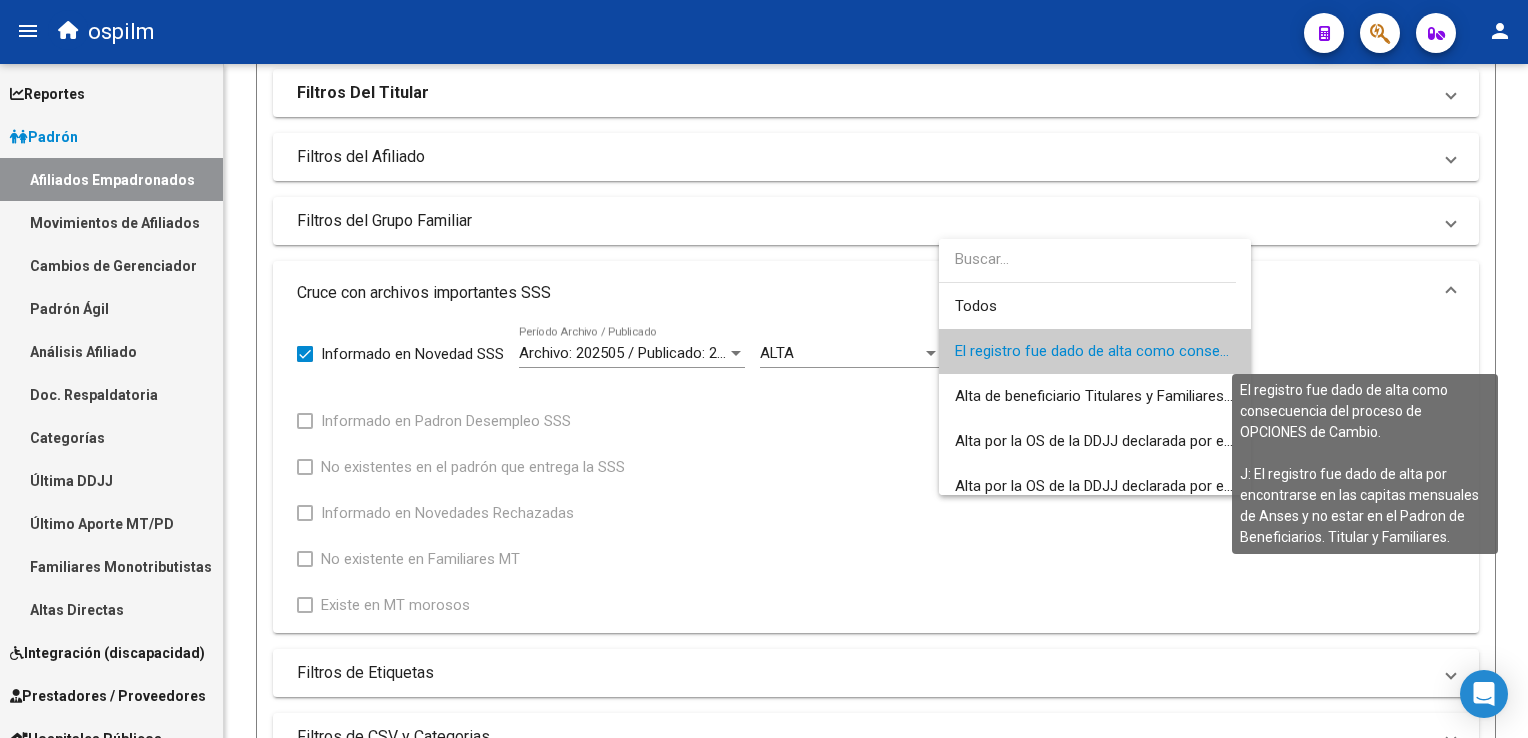 click on "El registro fue dado de alta como consecuencia del proceso de OPCIONES de Cambio.
J: El registro fue dado de alta por encontrarse en las capitas mensuales de Anses y no estar en el Padron de Beneficiarios. Titular y Familiares." at bounding box center [1710, 351] 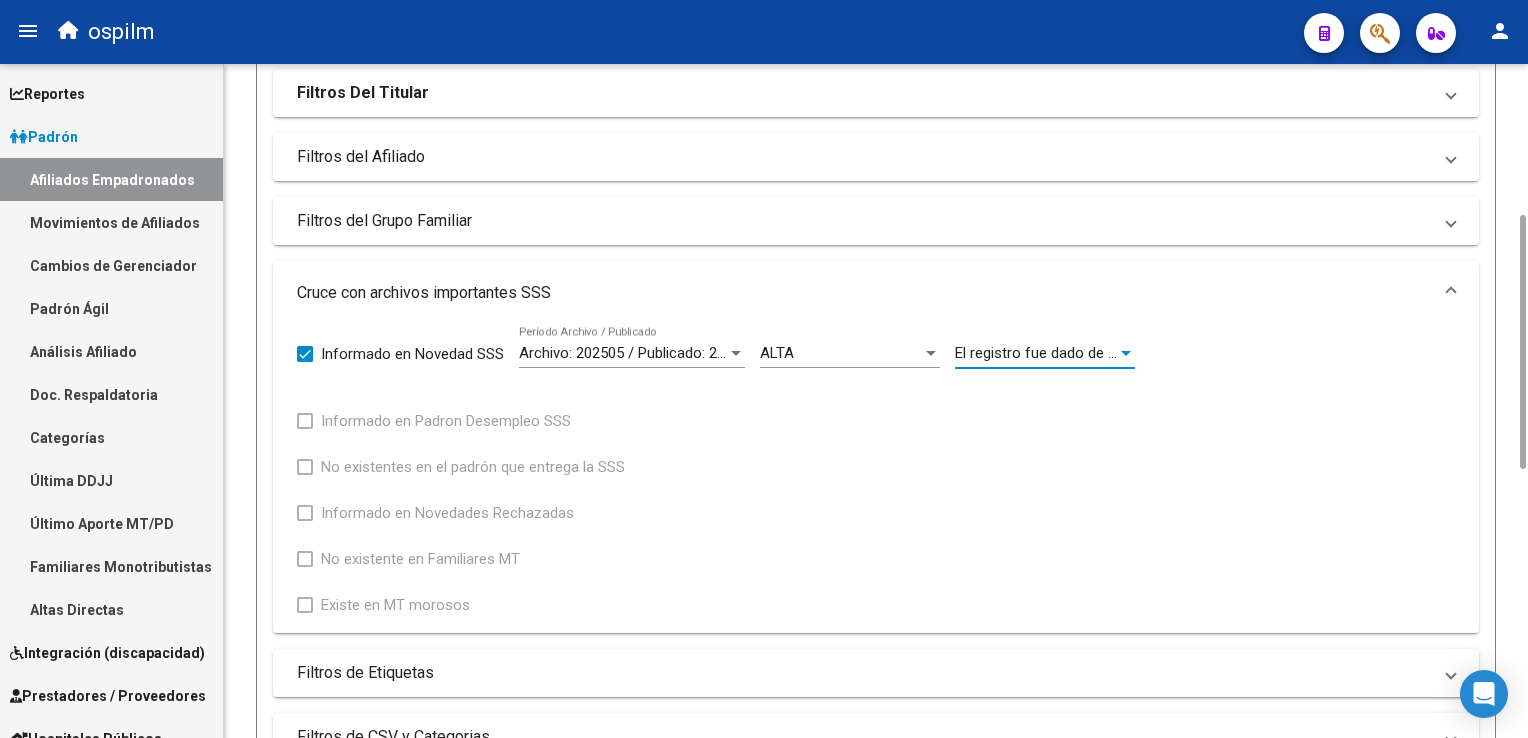 click on "ALTA" at bounding box center (841, 353) 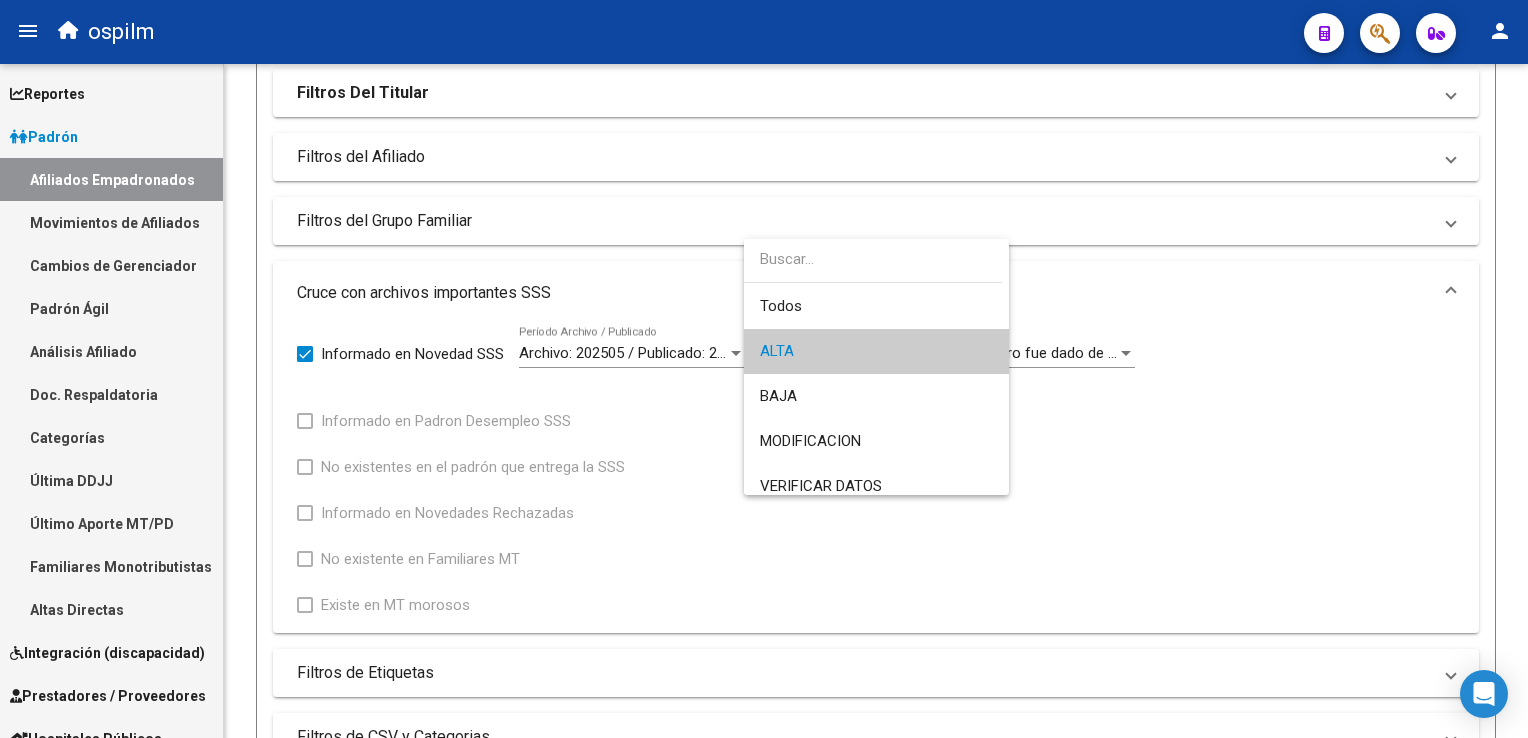 click on "ALTA" at bounding box center [876, 351] 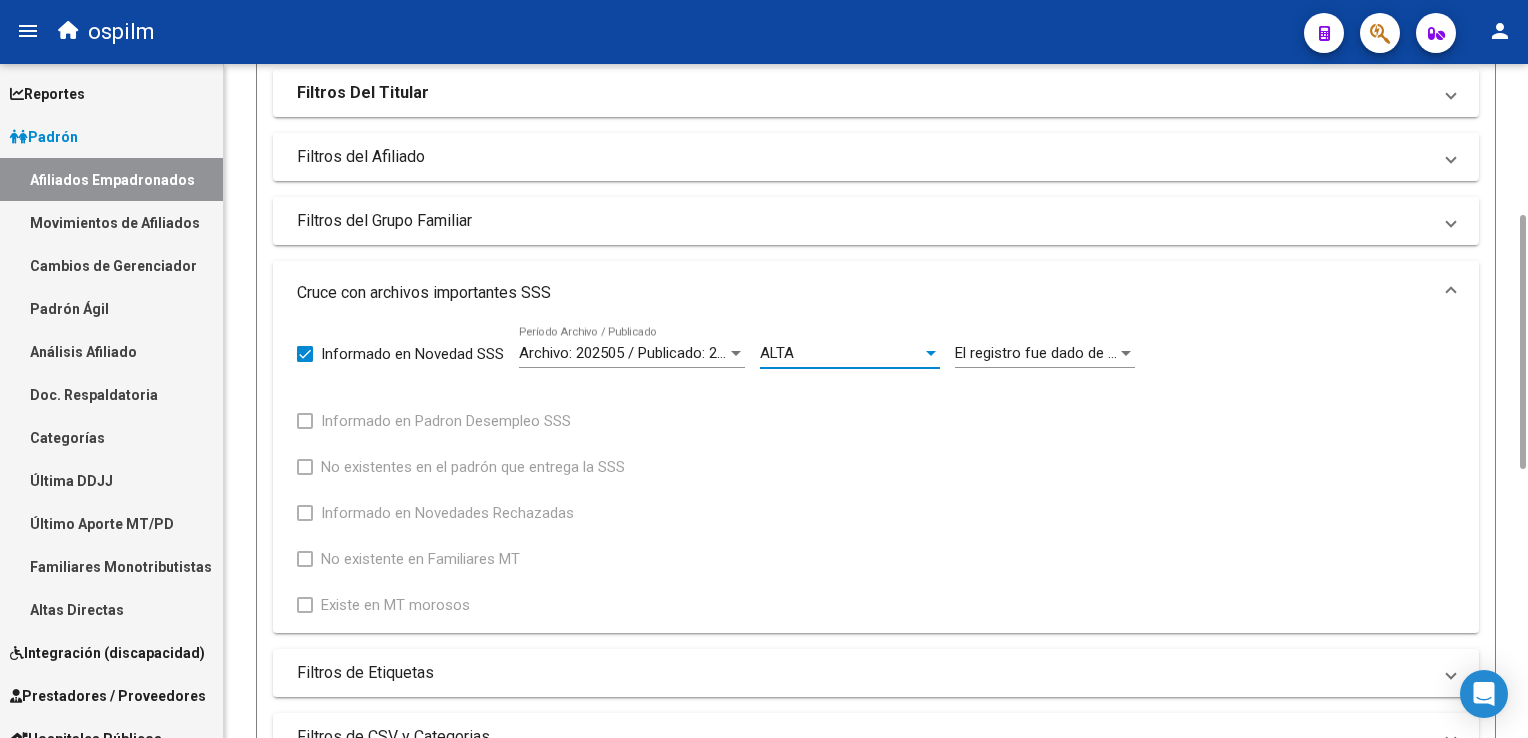 click on "El registro fue dado de alta como consecuencia del proceso de OPCIONES de Cambio.
J: El registro fue dado de alta por encontrarse en las capitas mensuales de Anses y no estar en el Padron de Beneficiarios. Titular y Familiares. Movimiento" 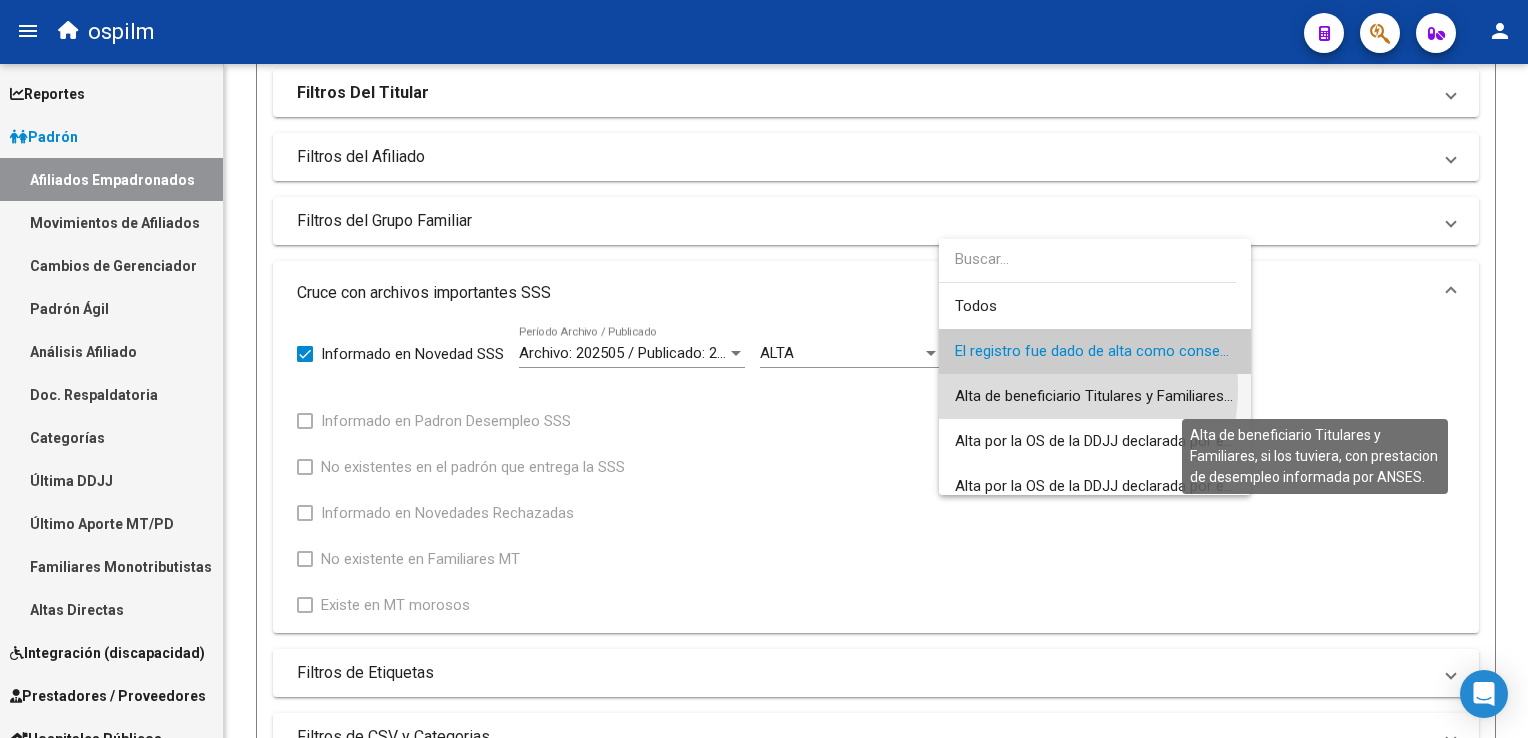 click on "Alta de beneficiario Titulares y Familiares, si los tuviera, con prestacion de desempleo informada por ANSES." at bounding box center (1311, 396) 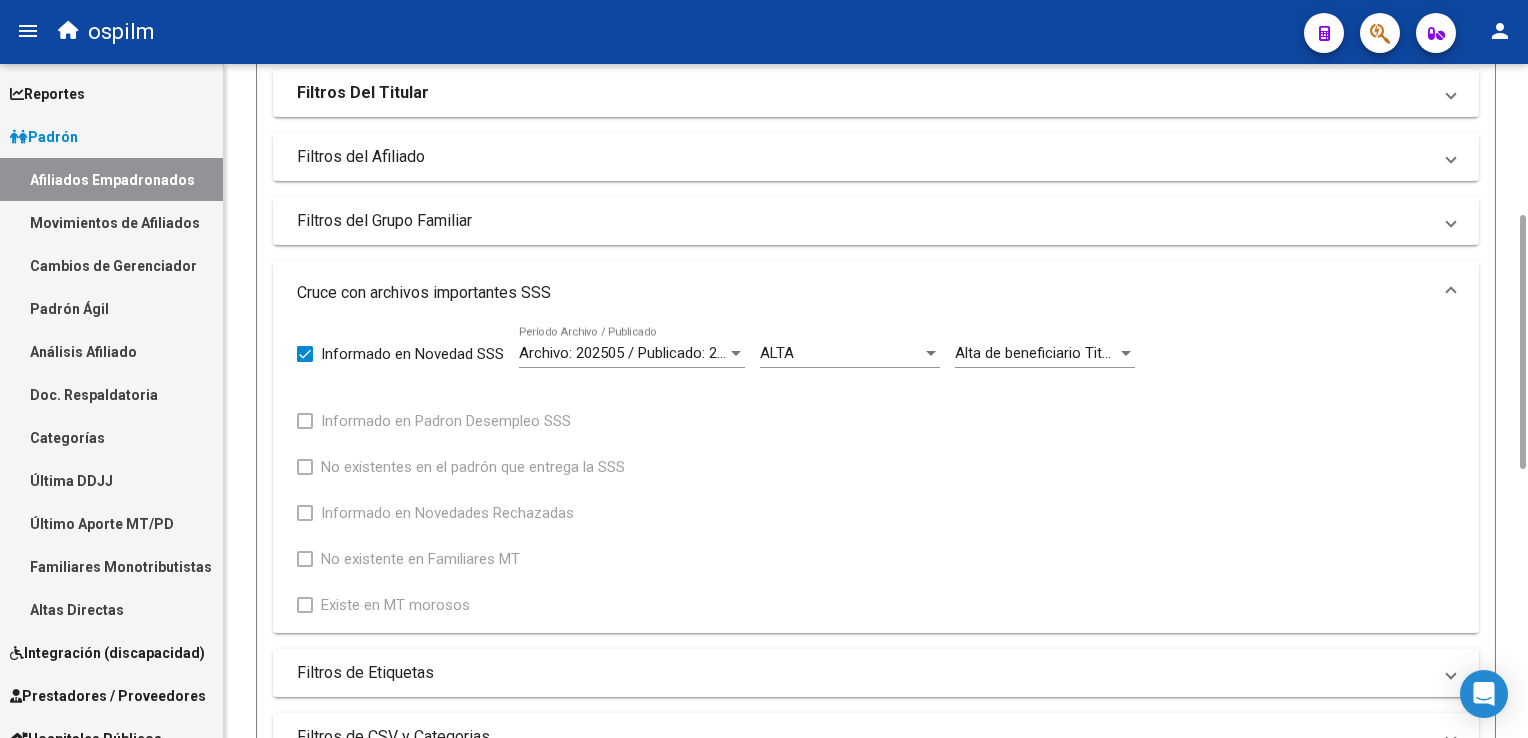 click on "Alta de beneficiario Titulares y Familiares, si los tuviera, con prestacion de desempleo informada por ANSES. Movimiento" 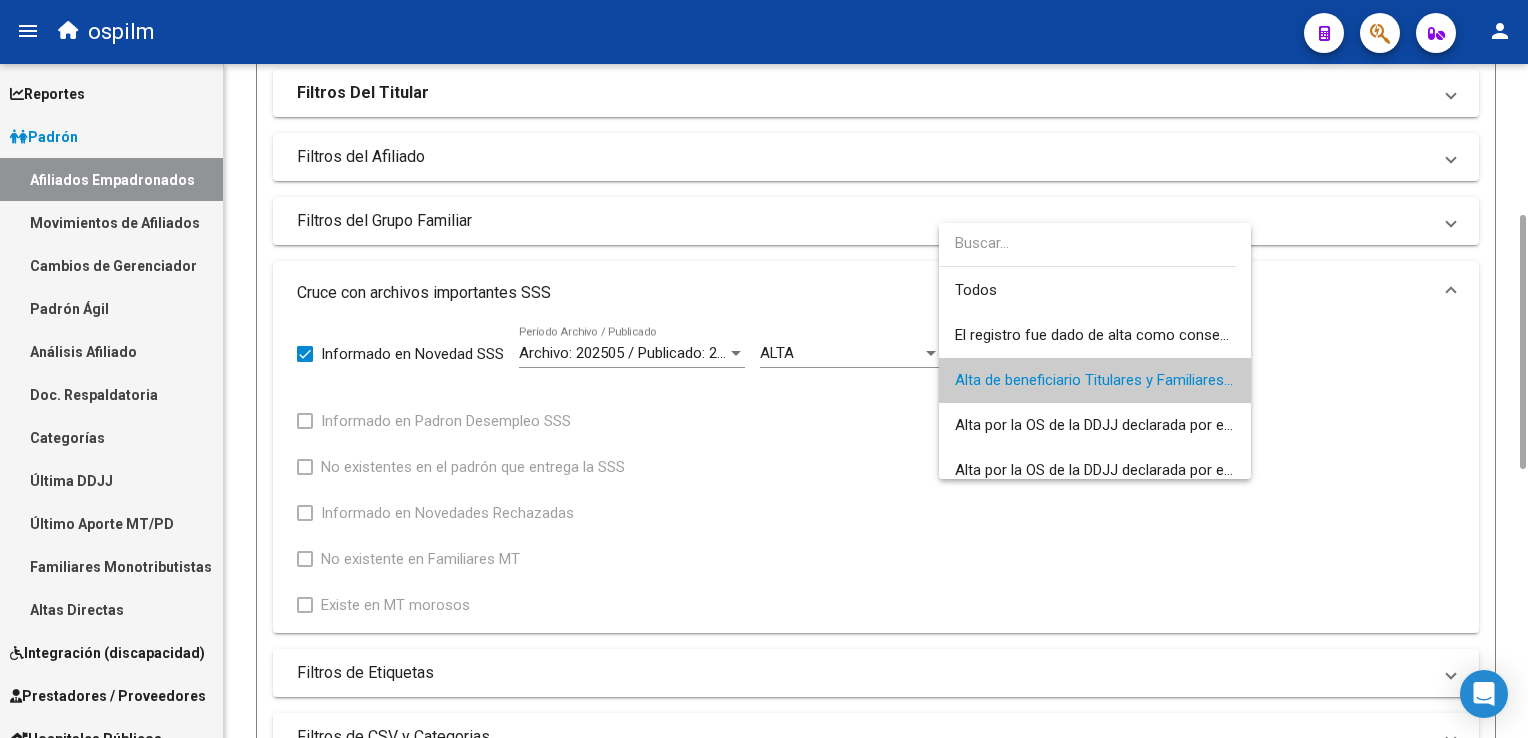 scroll, scrollTop: 29, scrollLeft: 0, axis: vertical 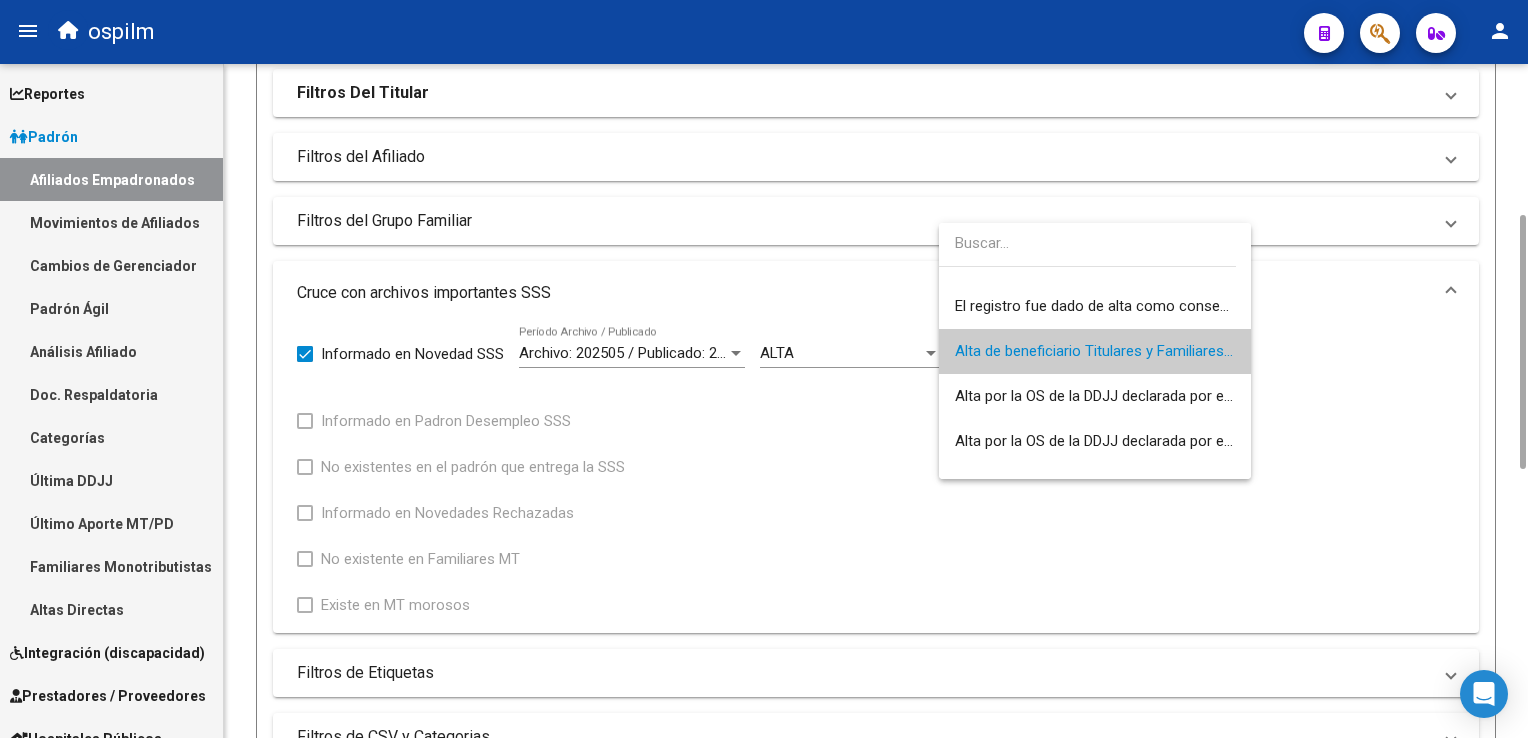 click on "Alta de beneficiario Titulares y Familiares, si los tuviera, con prestacion de desempleo informada por ANSES." at bounding box center [1095, 351] 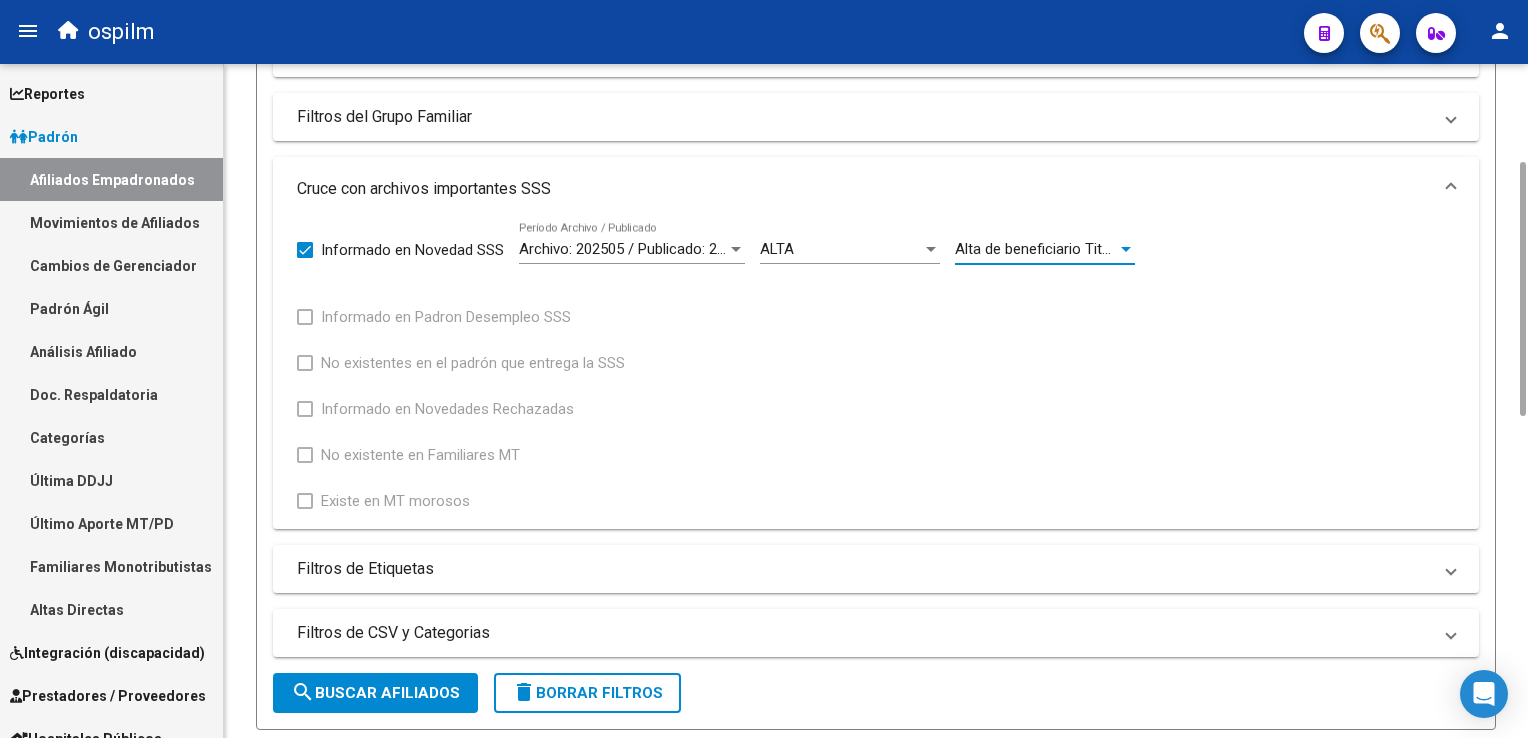 scroll, scrollTop: 639, scrollLeft: 0, axis: vertical 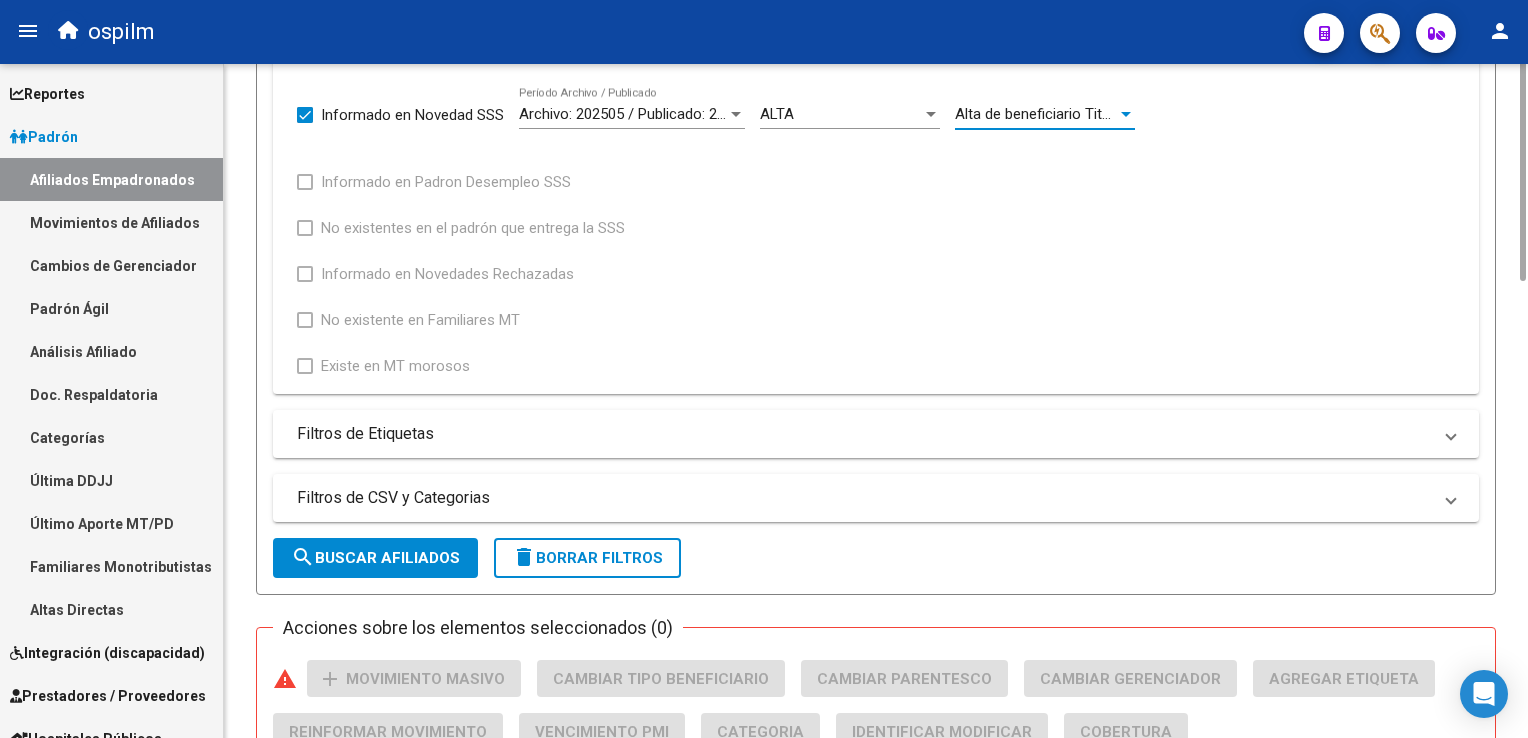 drag, startPoint x: 1516, startPoint y: 274, endPoint x: 1511, endPoint y: 350, distance: 76.1643 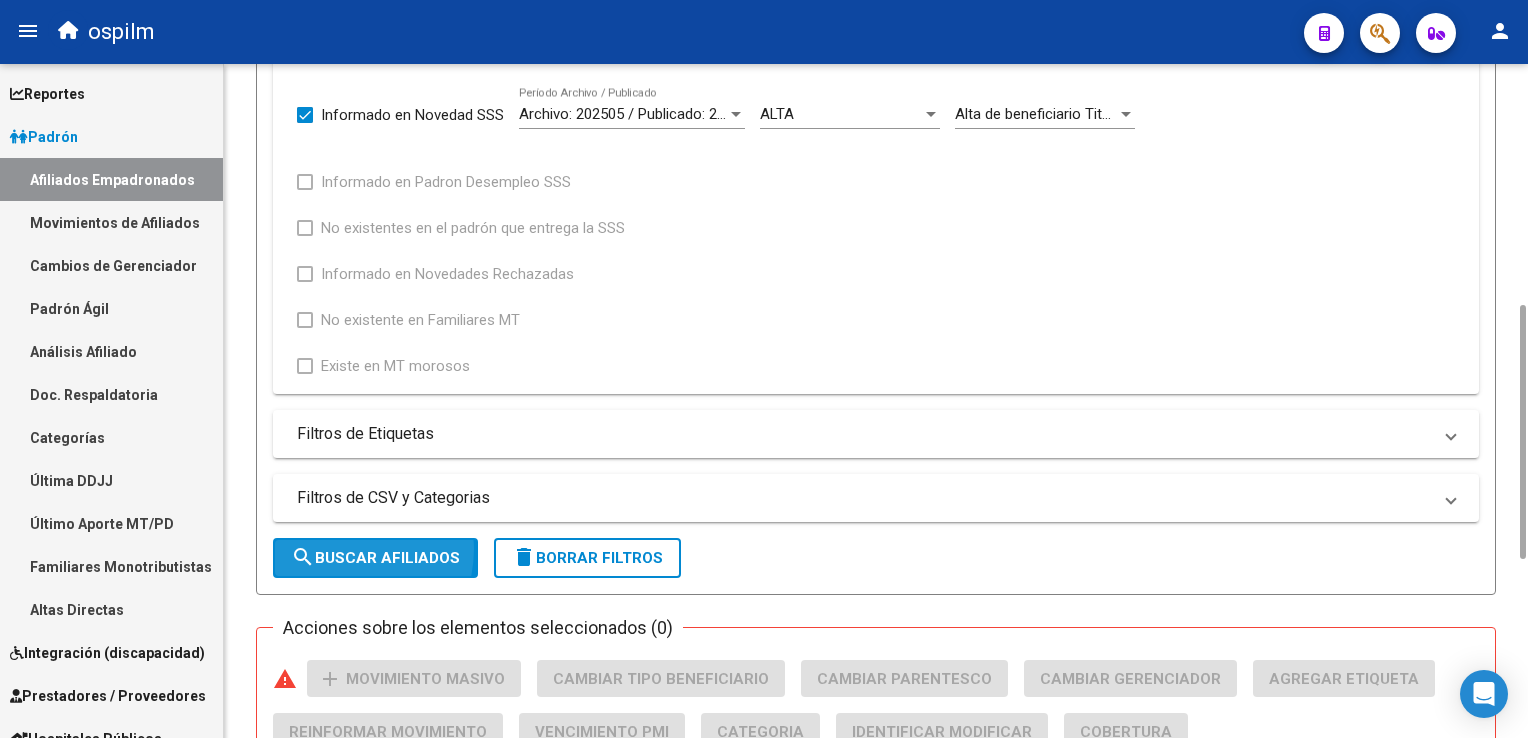 click on "search  Buscar Afiliados" 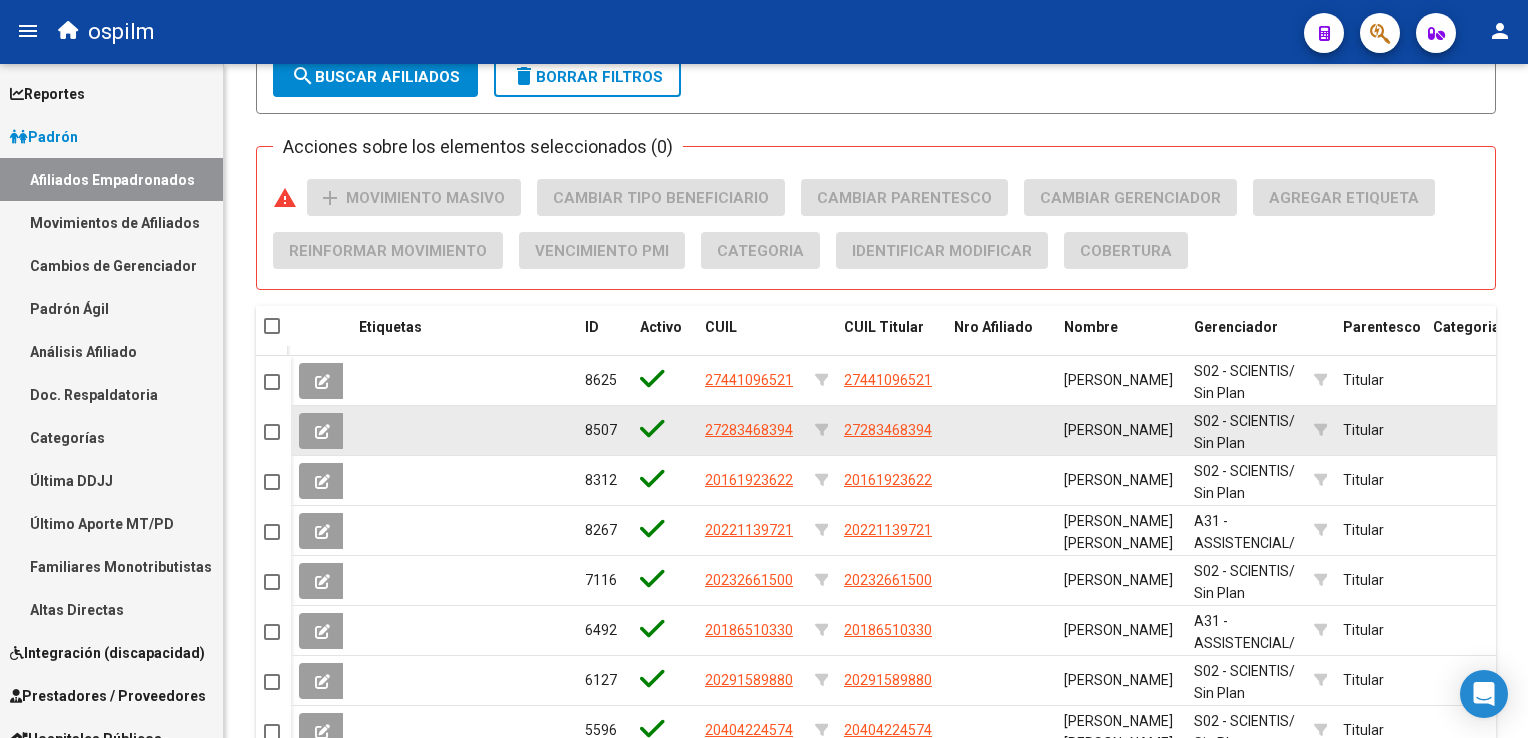 scroll, scrollTop: 1365, scrollLeft: 0, axis: vertical 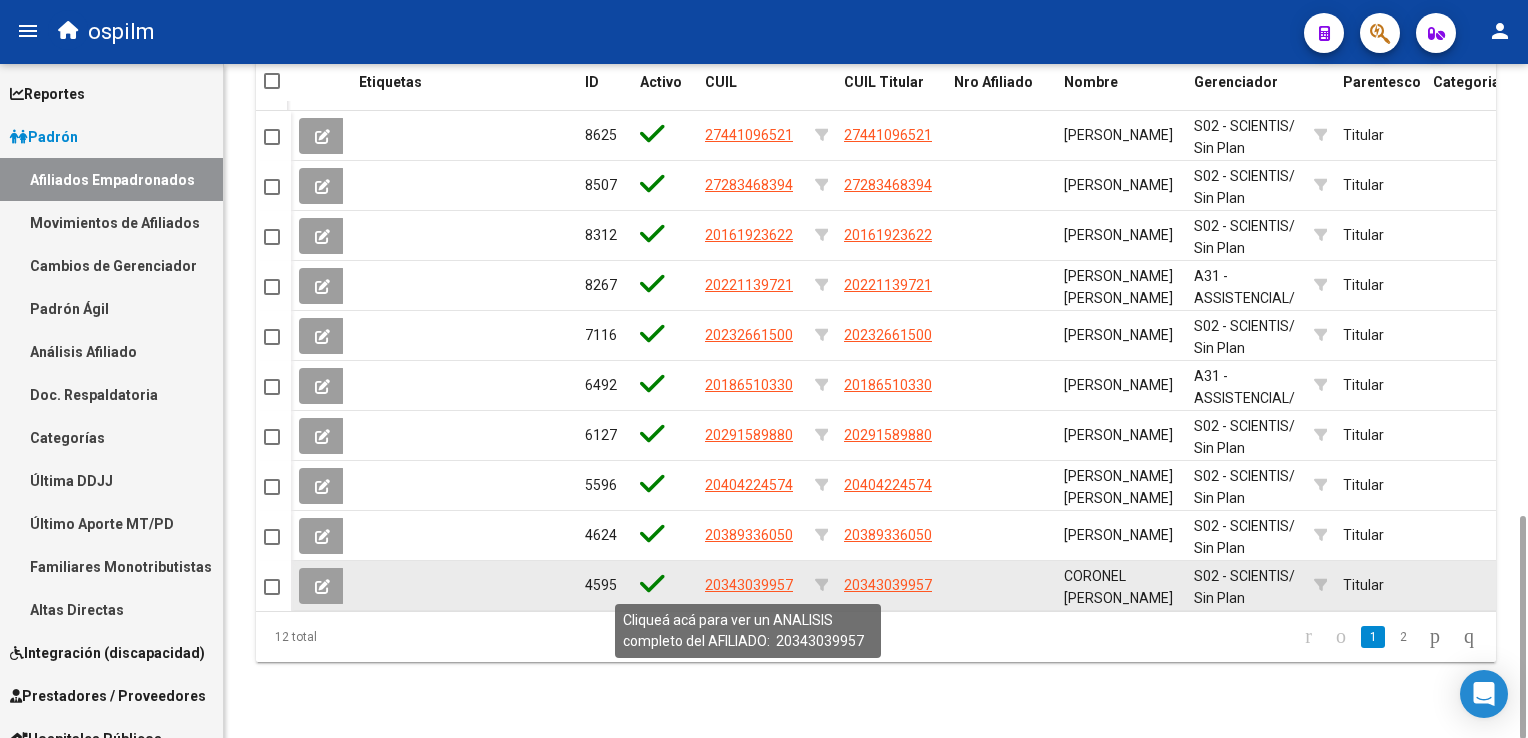 click on "20343039957" 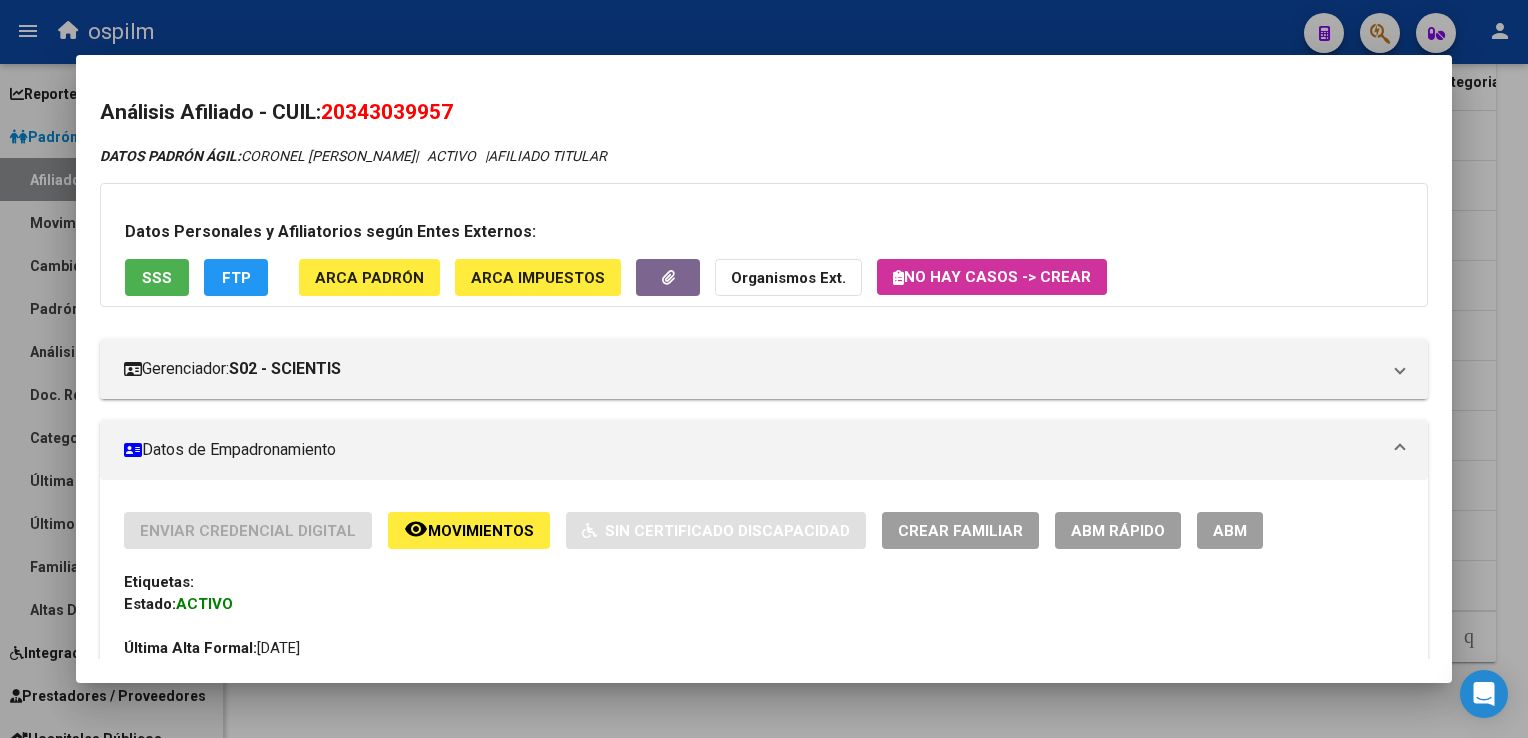 click on "remove_red_eye Movimientos" 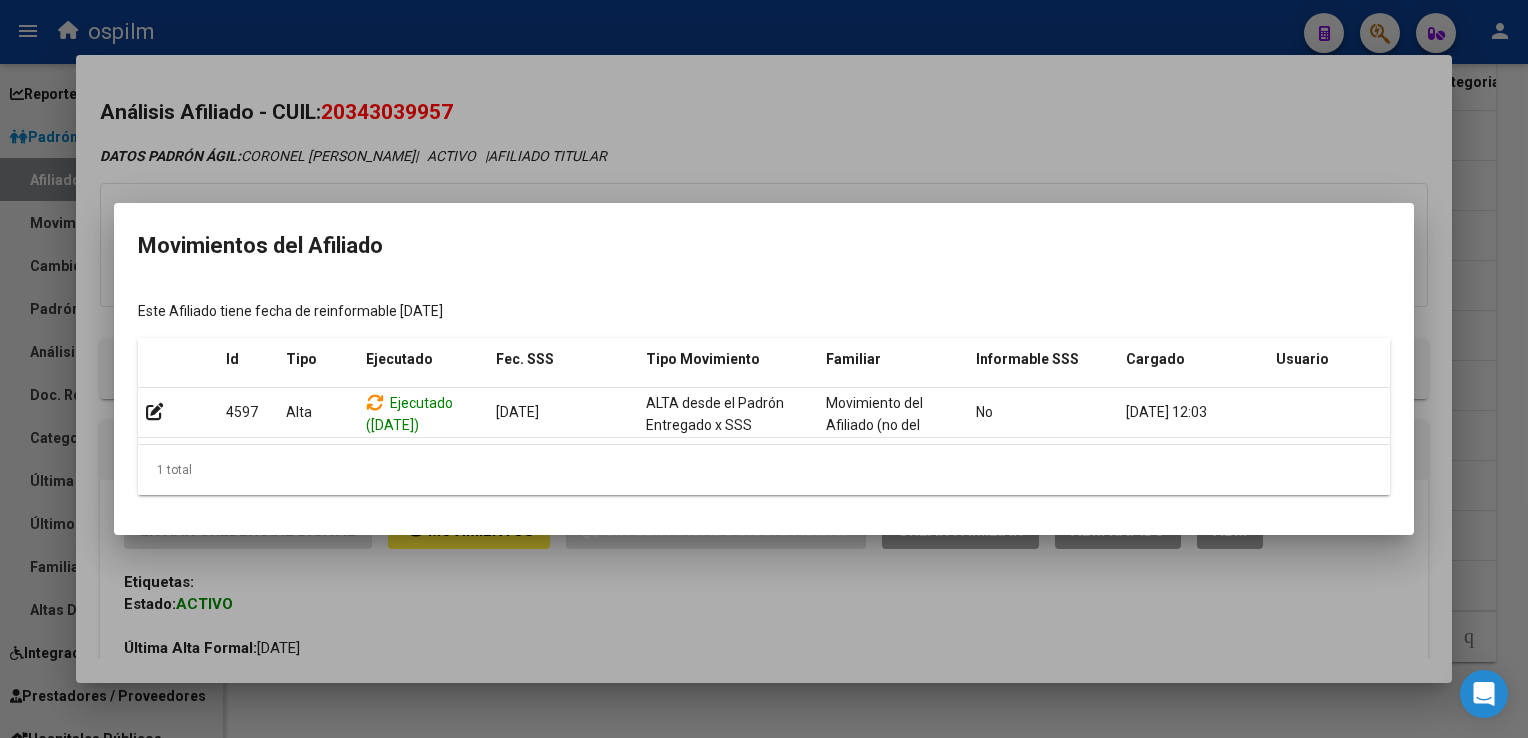 click at bounding box center (764, 369) 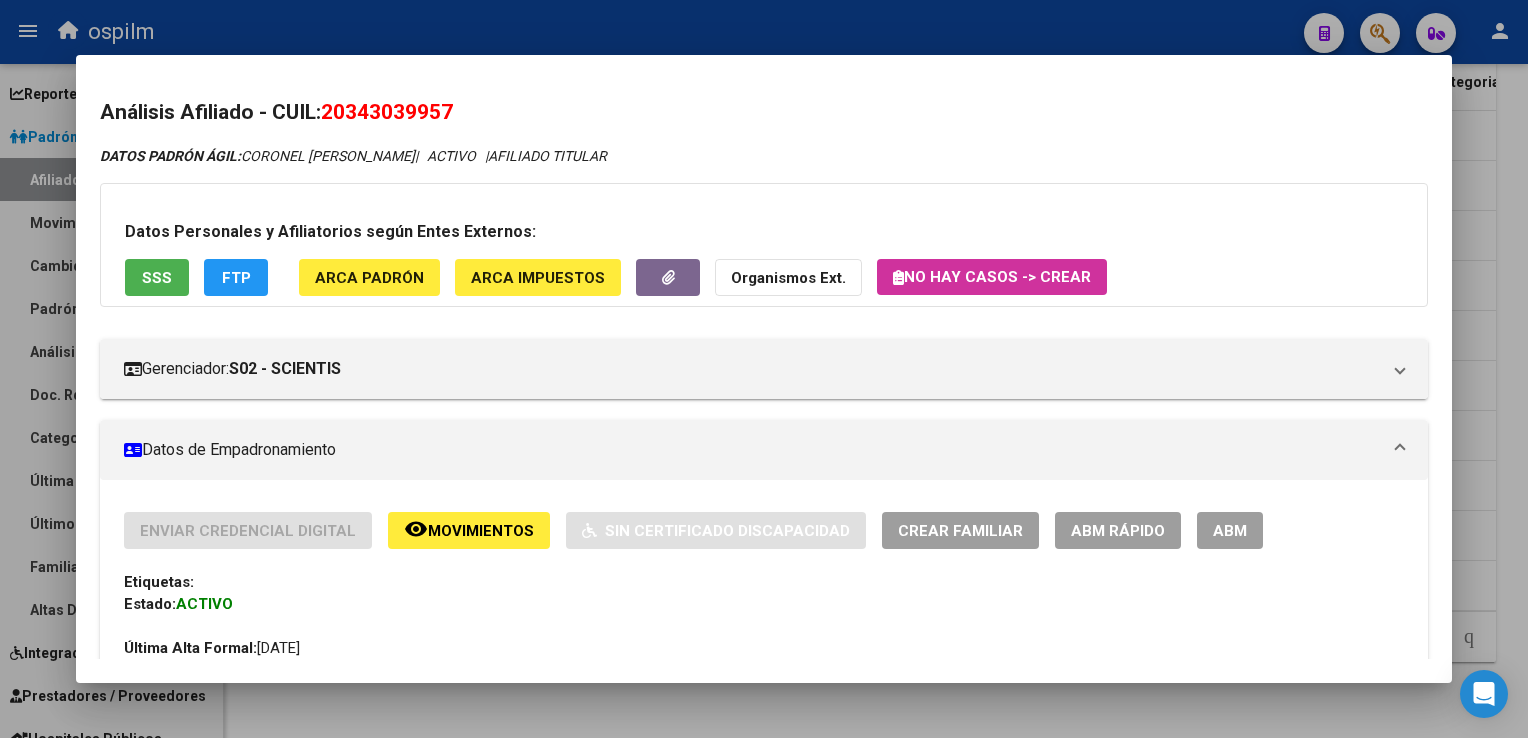 scroll, scrollTop: 933, scrollLeft: 0, axis: vertical 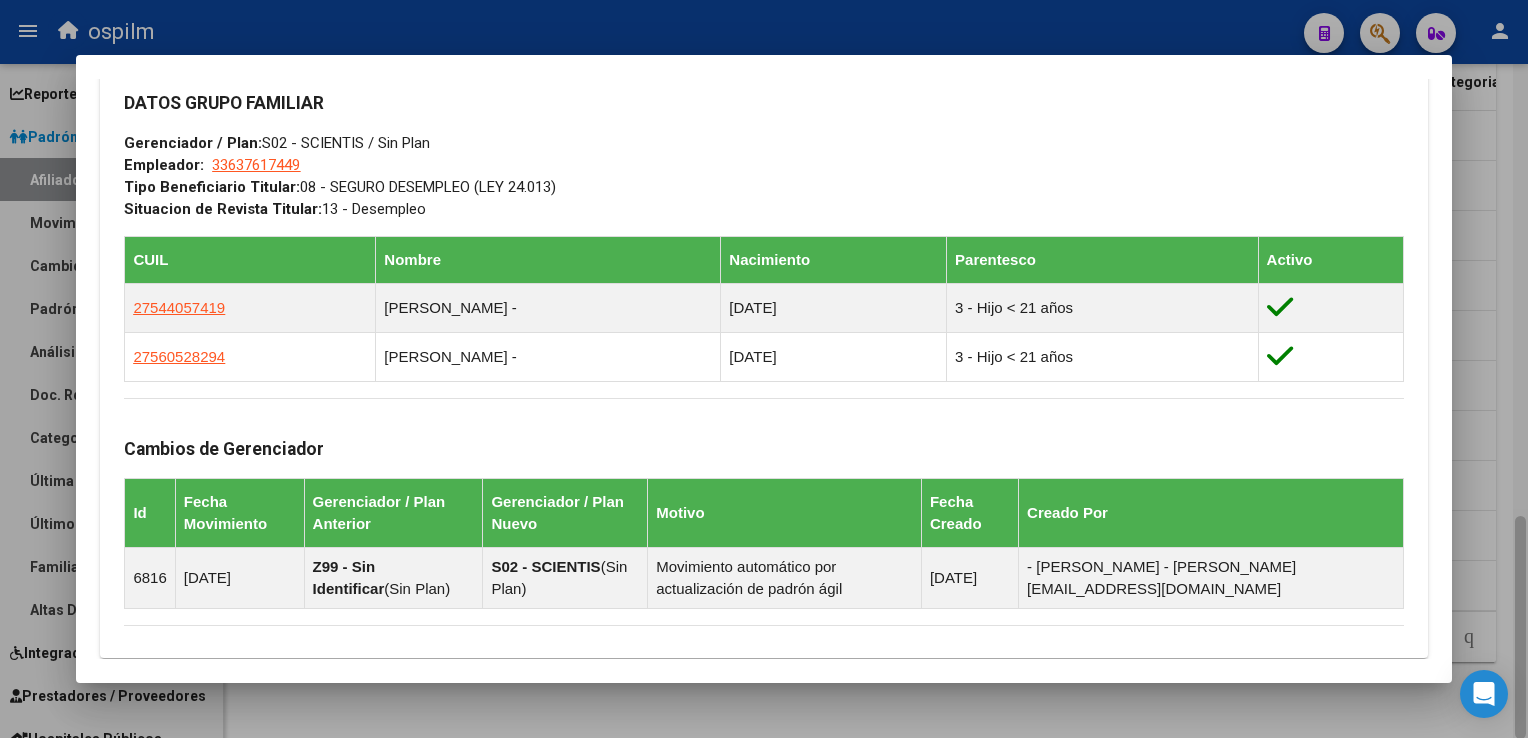 click at bounding box center (764, 369) 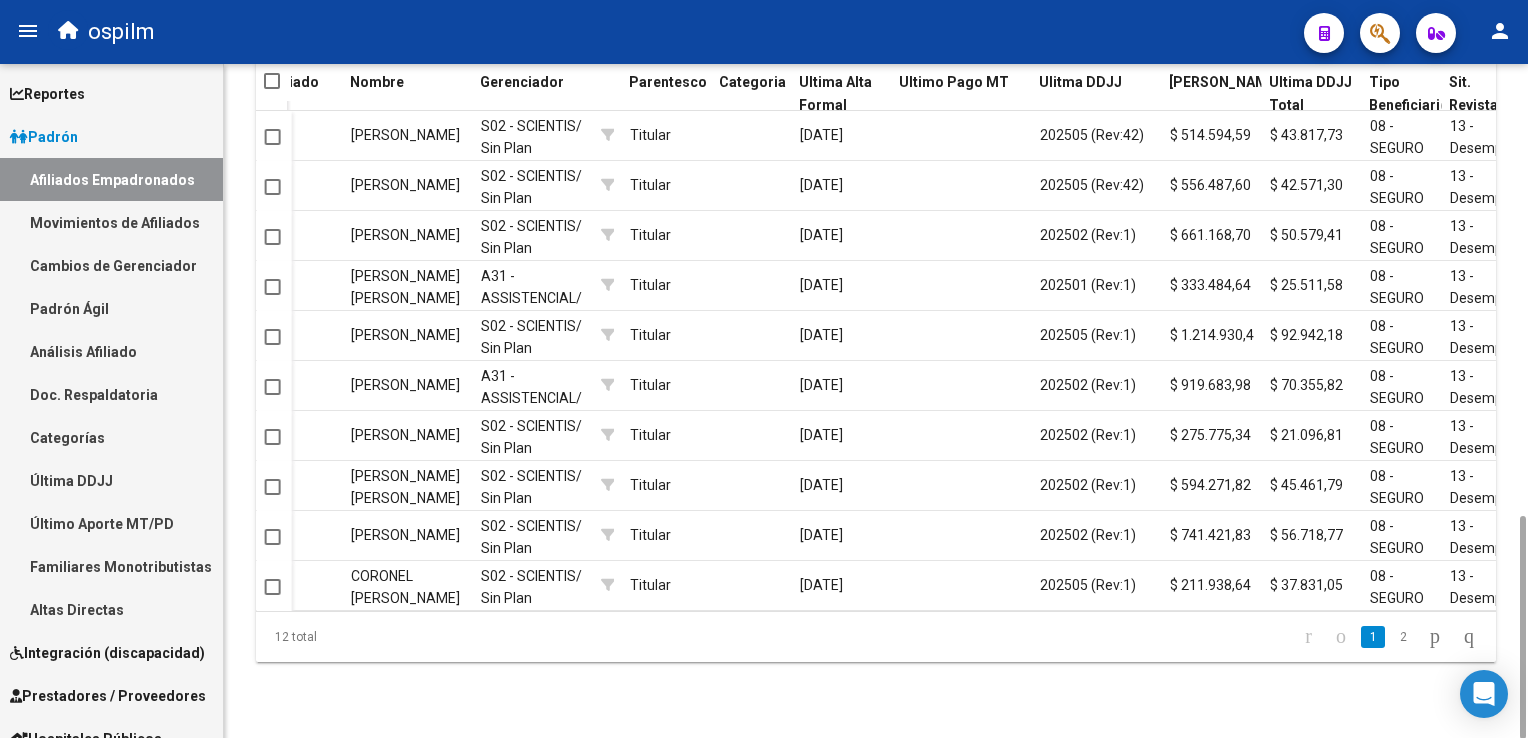 scroll, scrollTop: 0, scrollLeft: 810, axis: horizontal 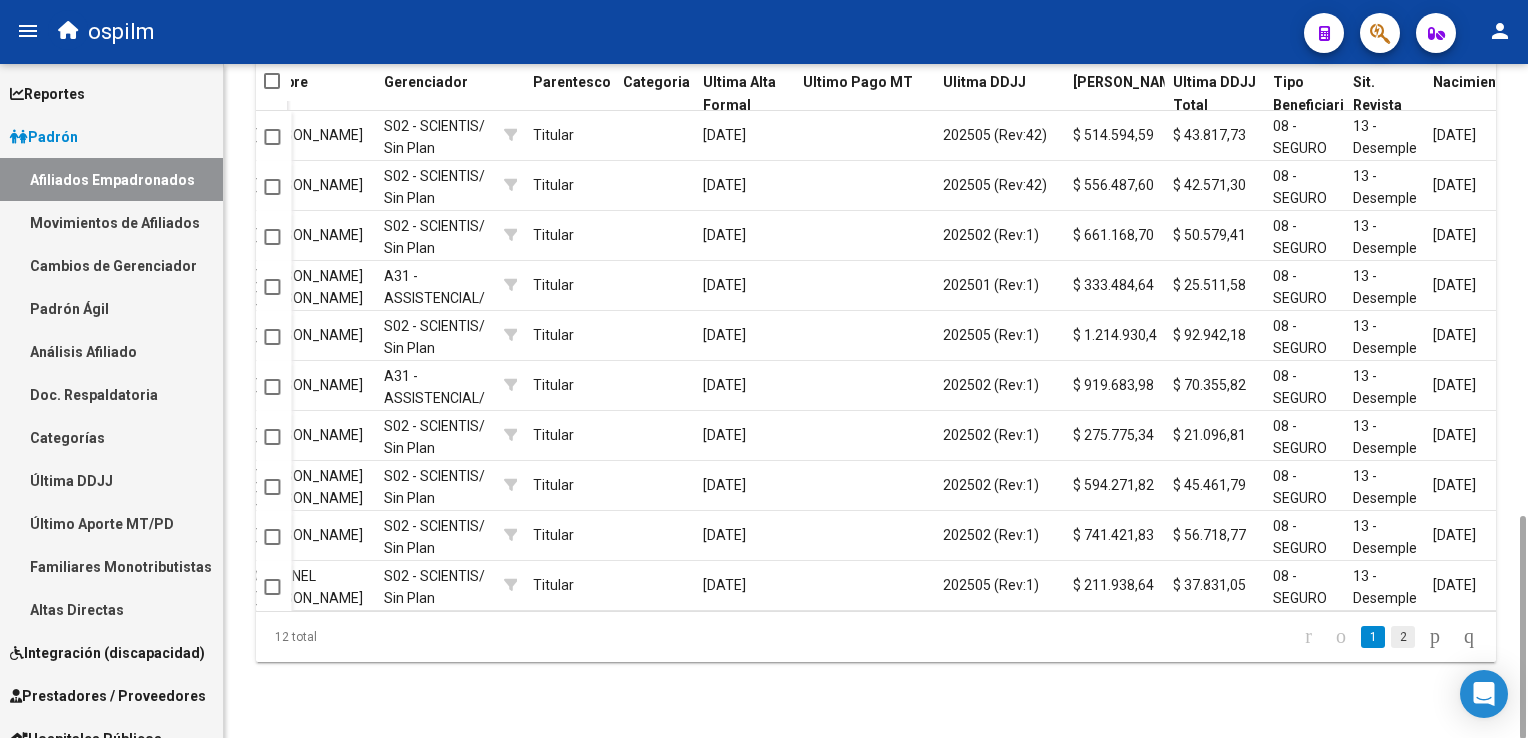 click on "2" 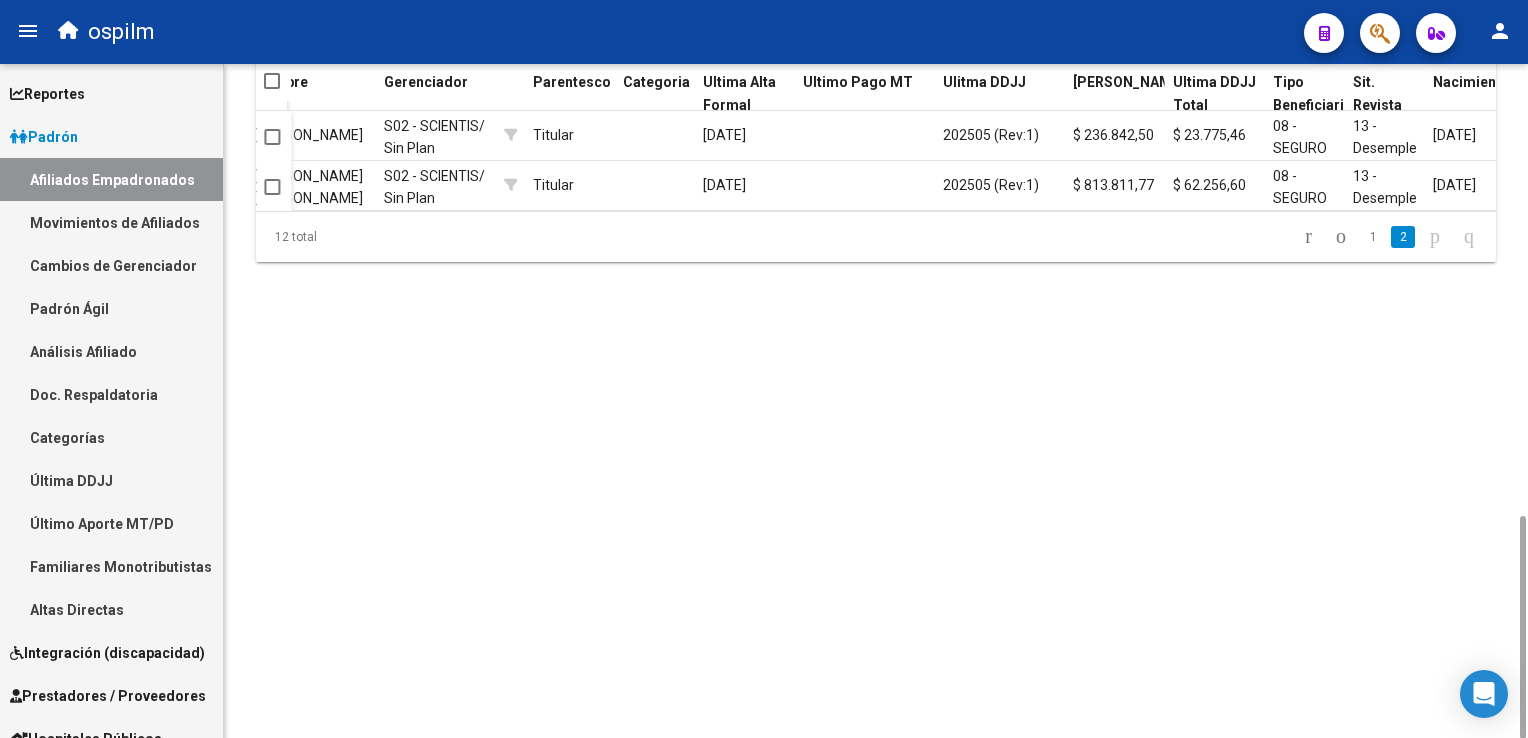 drag, startPoint x: 1348, startPoint y: 246, endPoint x: 1336, endPoint y: 244, distance: 12.165525 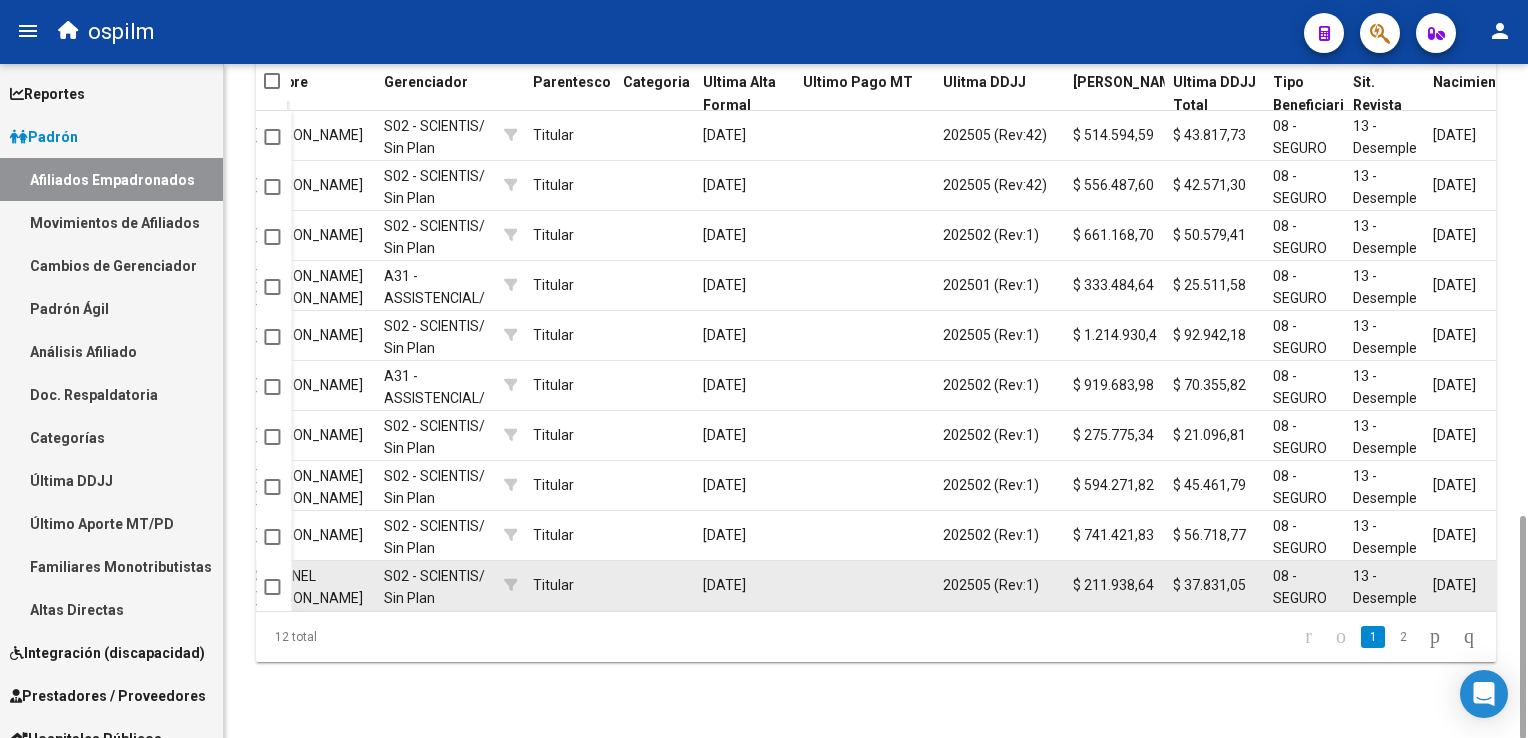 scroll, scrollTop: 0, scrollLeft: 0, axis: both 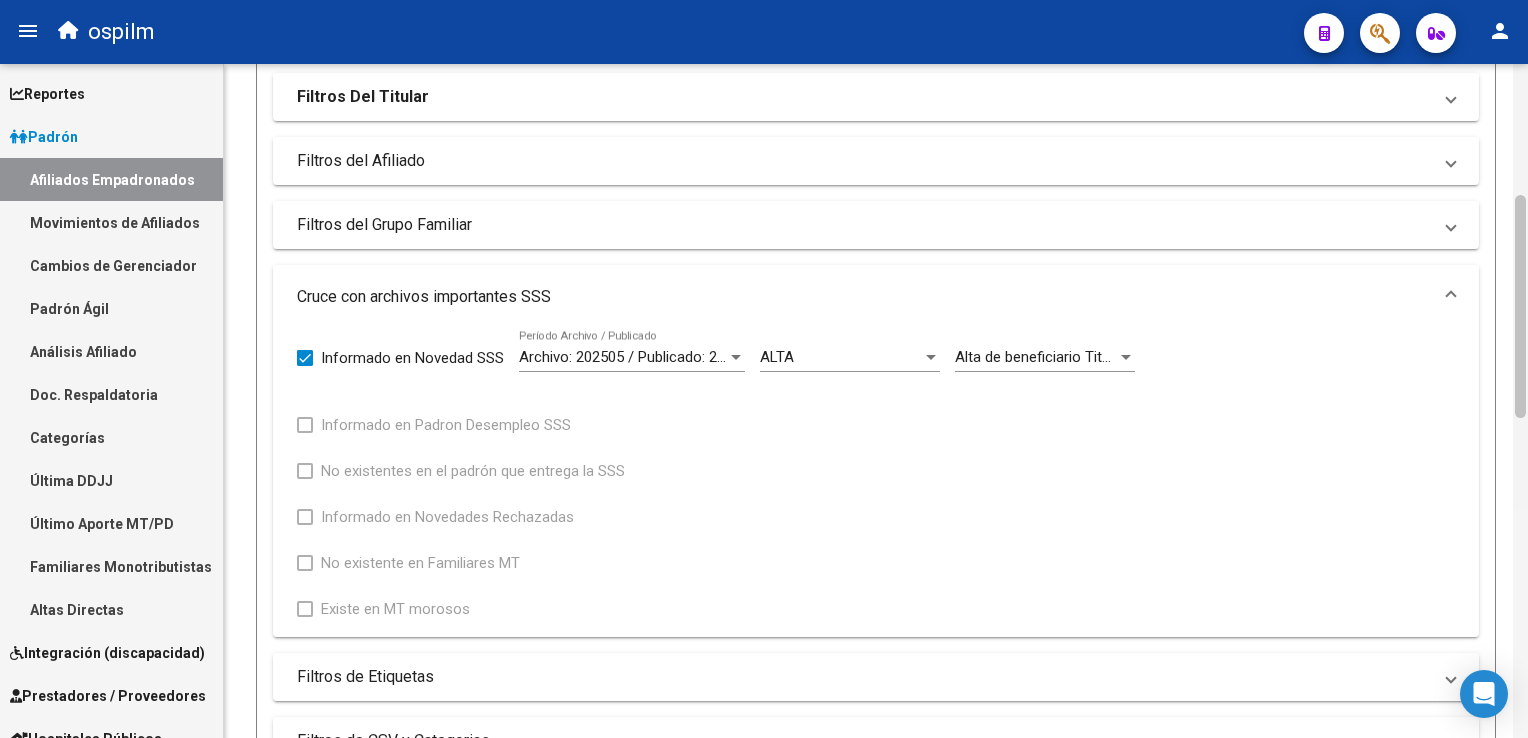 drag, startPoint x: 1518, startPoint y: 124, endPoint x: 1520, endPoint y: 237, distance: 113.0177 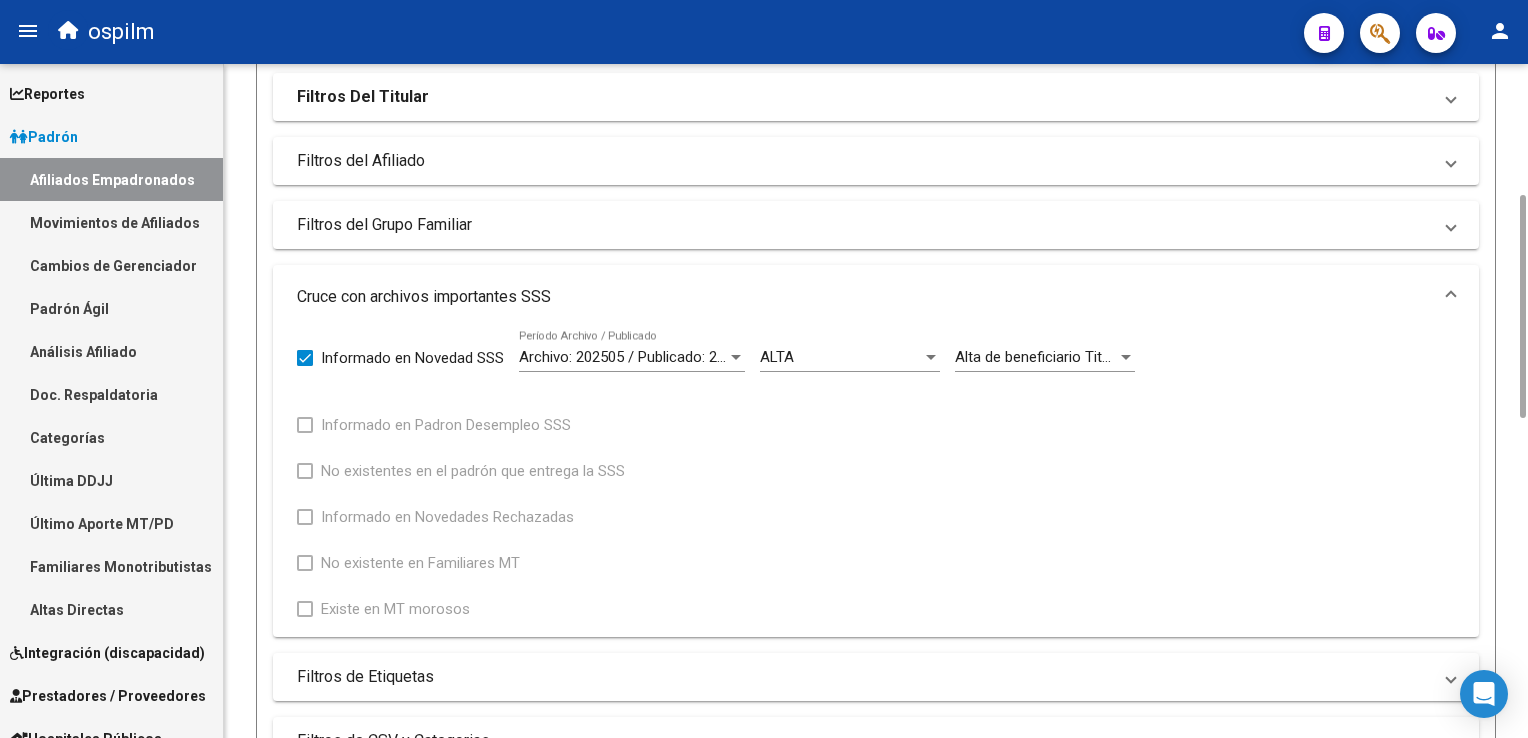 click on "Alta de beneficiario Titulares y Familiares, si los tuviera, con prestacion de desempleo informada por ANSES." at bounding box center (1311, 357) 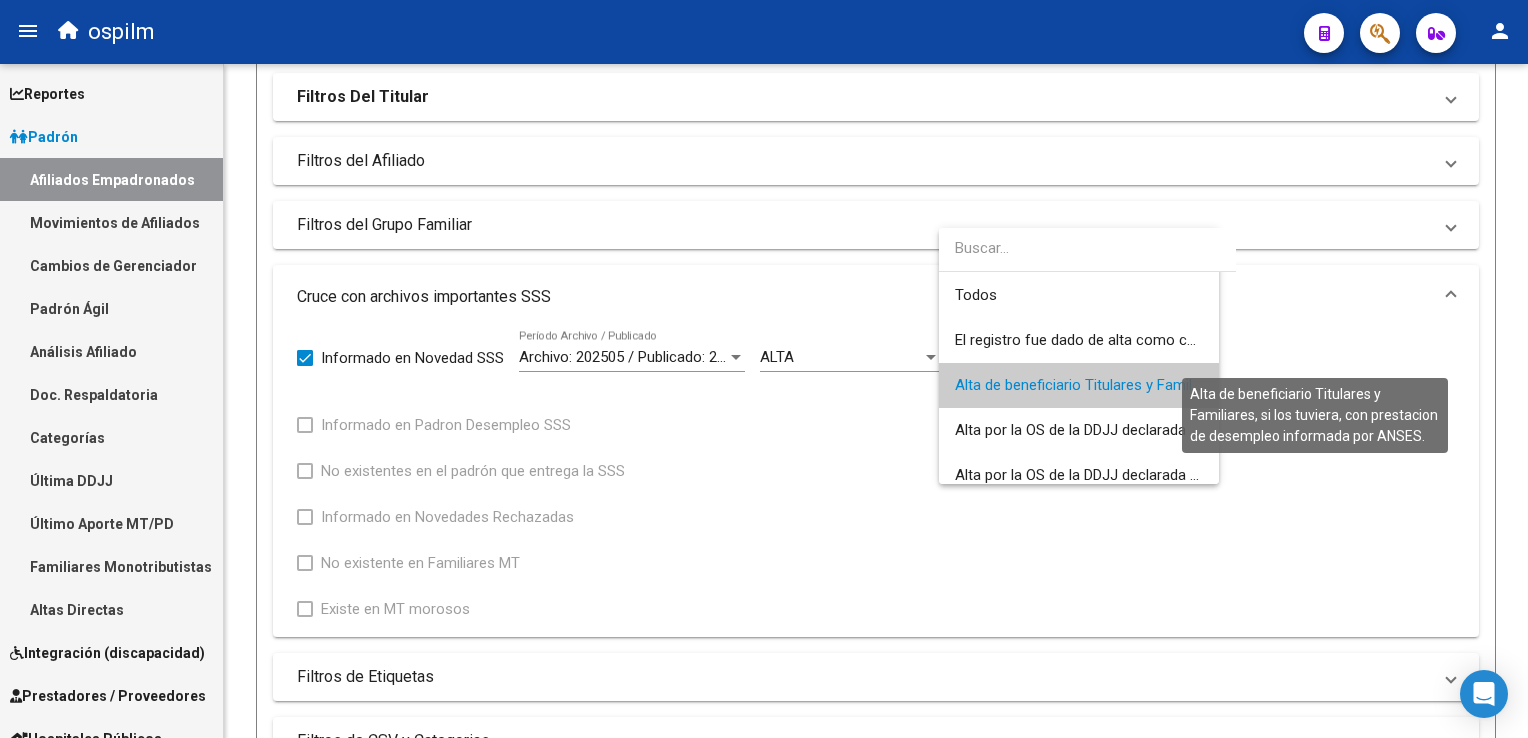 scroll, scrollTop: 29, scrollLeft: 0, axis: vertical 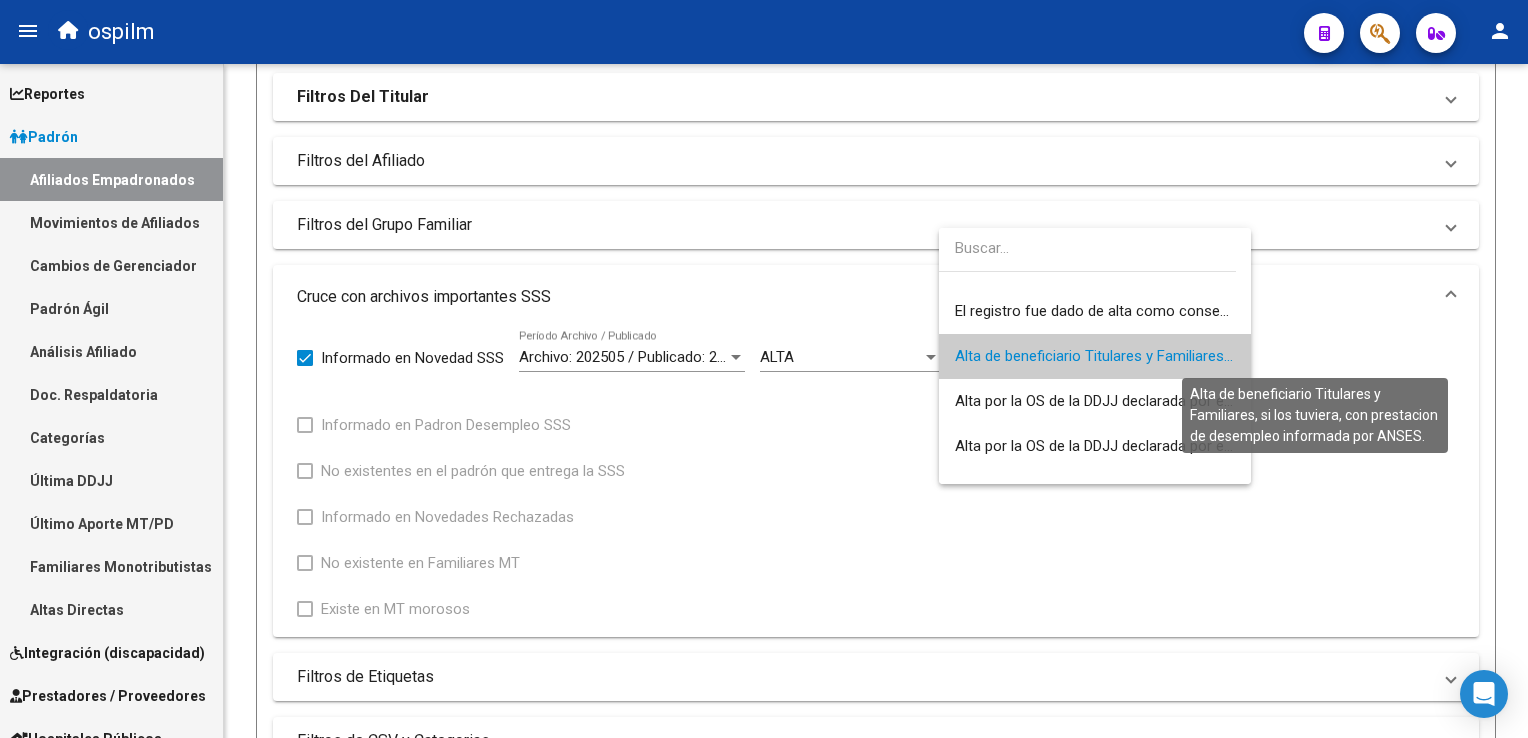 click on "Alta de beneficiario Titulares y Familiares, si los tuviera, con prestacion de desempleo informada por ANSES." at bounding box center (1311, 356) 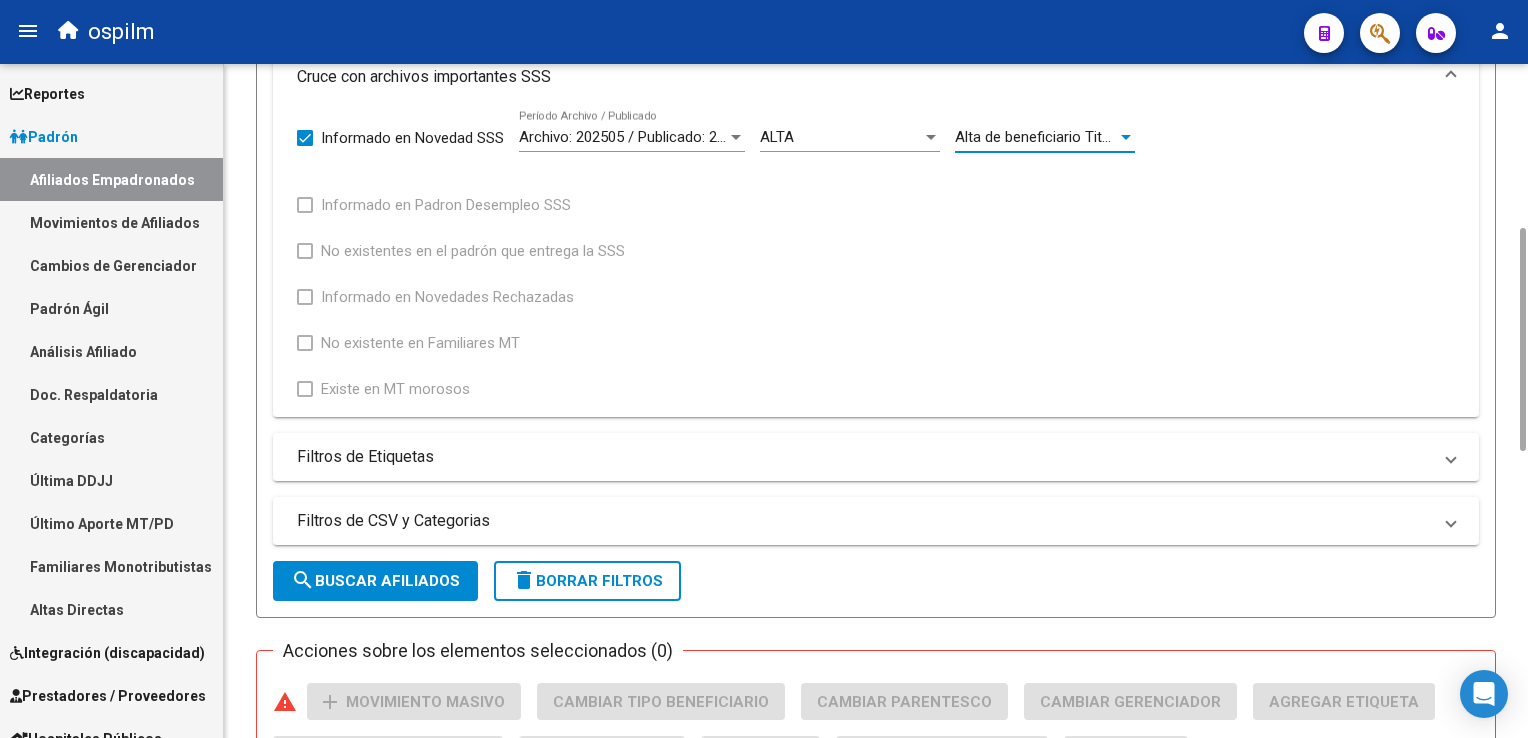 drag, startPoint x: 1519, startPoint y: 216, endPoint x: 1531, endPoint y: 291, distance: 75.95393 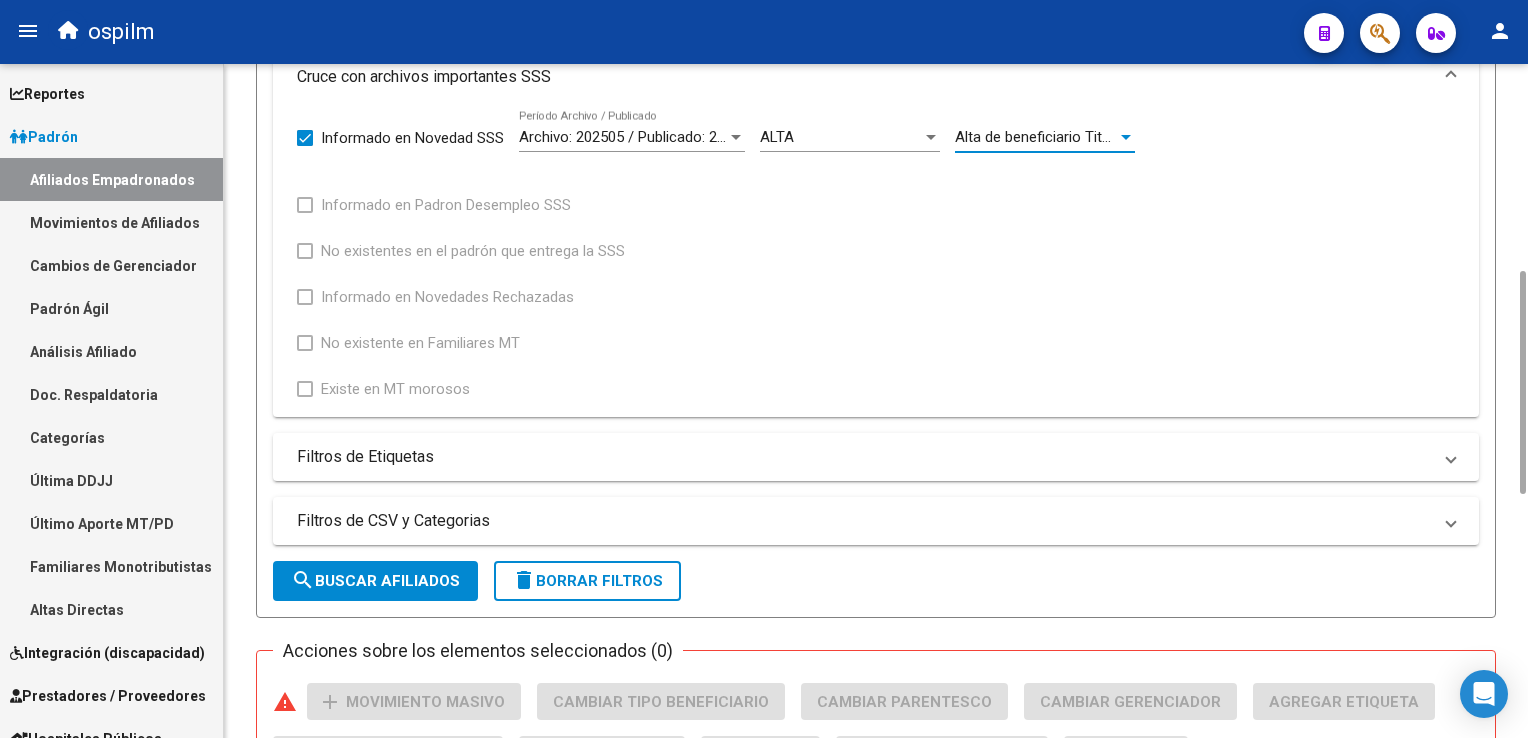 scroll, scrollTop: 619, scrollLeft: 0, axis: vertical 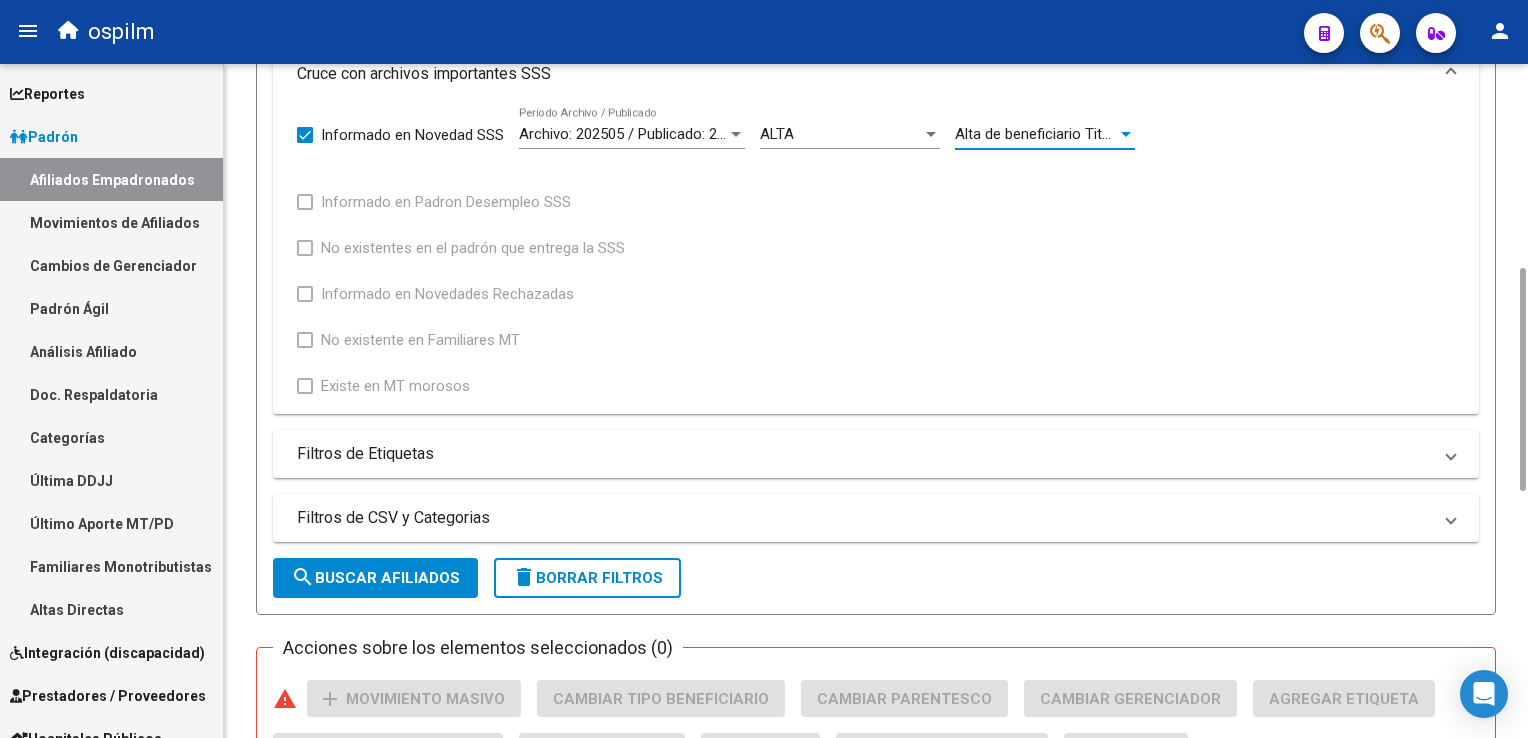 click on "search  Buscar Afiliados" 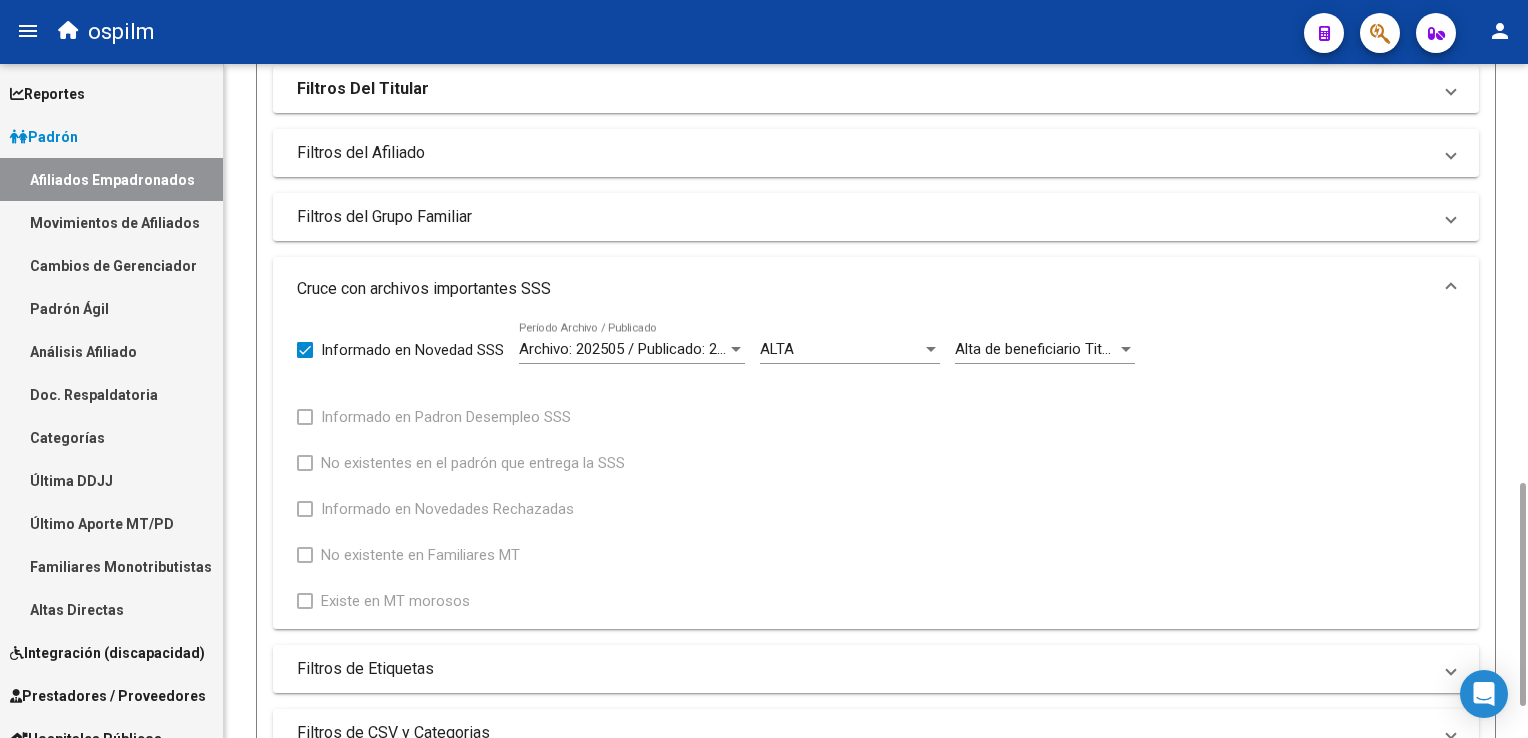 scroll, scrollTop: 398, scrollLeft: 0, axis: vertical 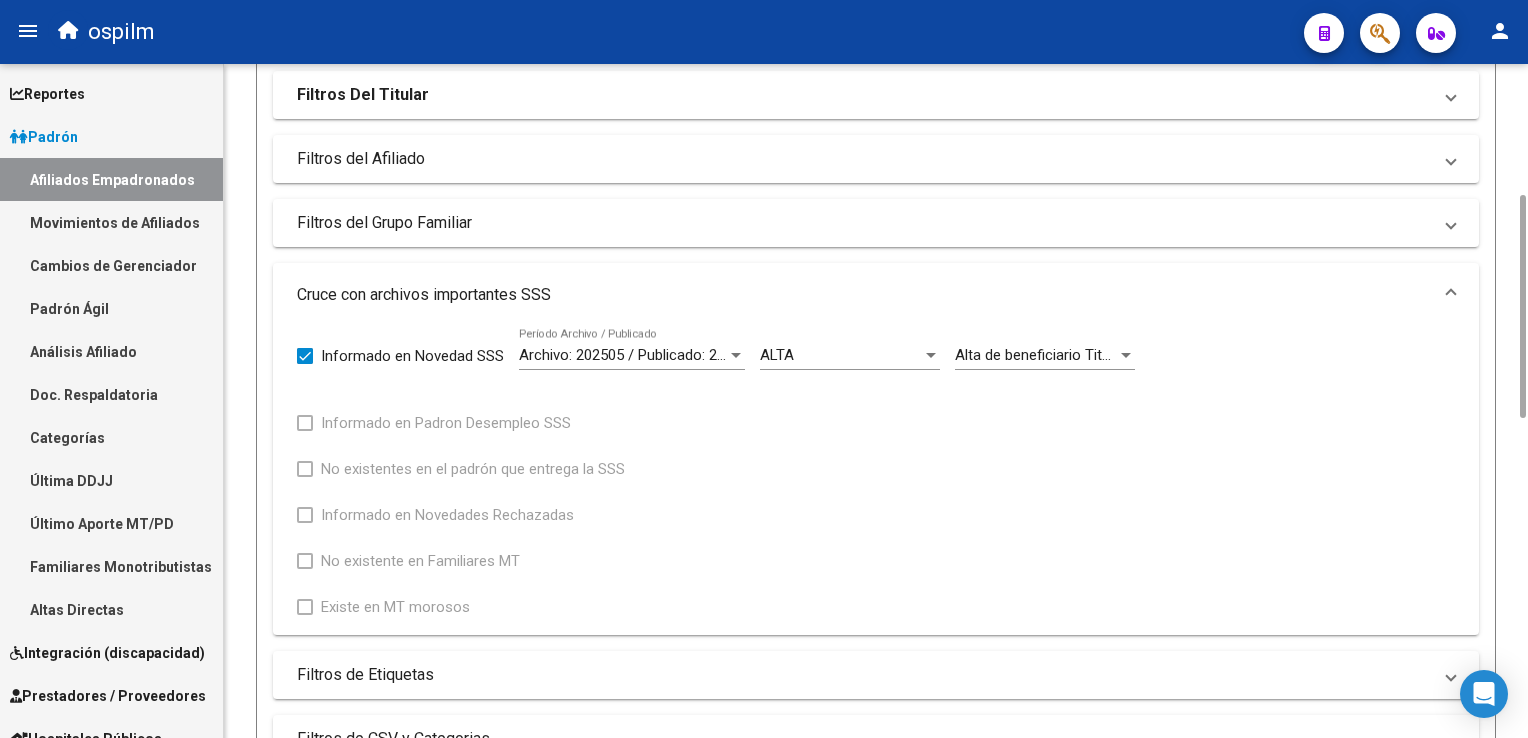 drag, startPoint x: 1523, startPoint y: 278, endPoint x: 1531, endPoint y: 205, distance: 73.43705 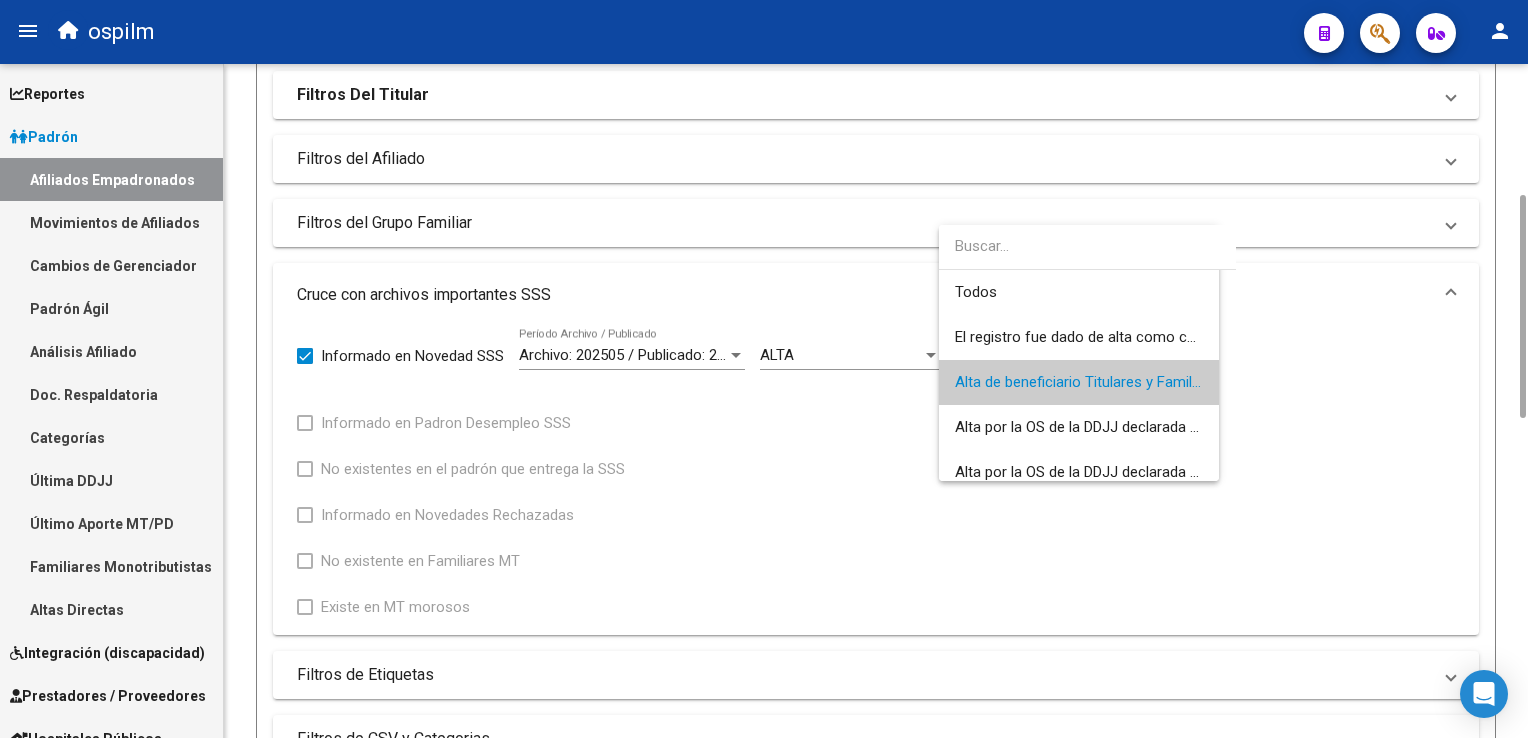 scroll, scrollTop: 29, scrollLeft: 0, axis: vertical 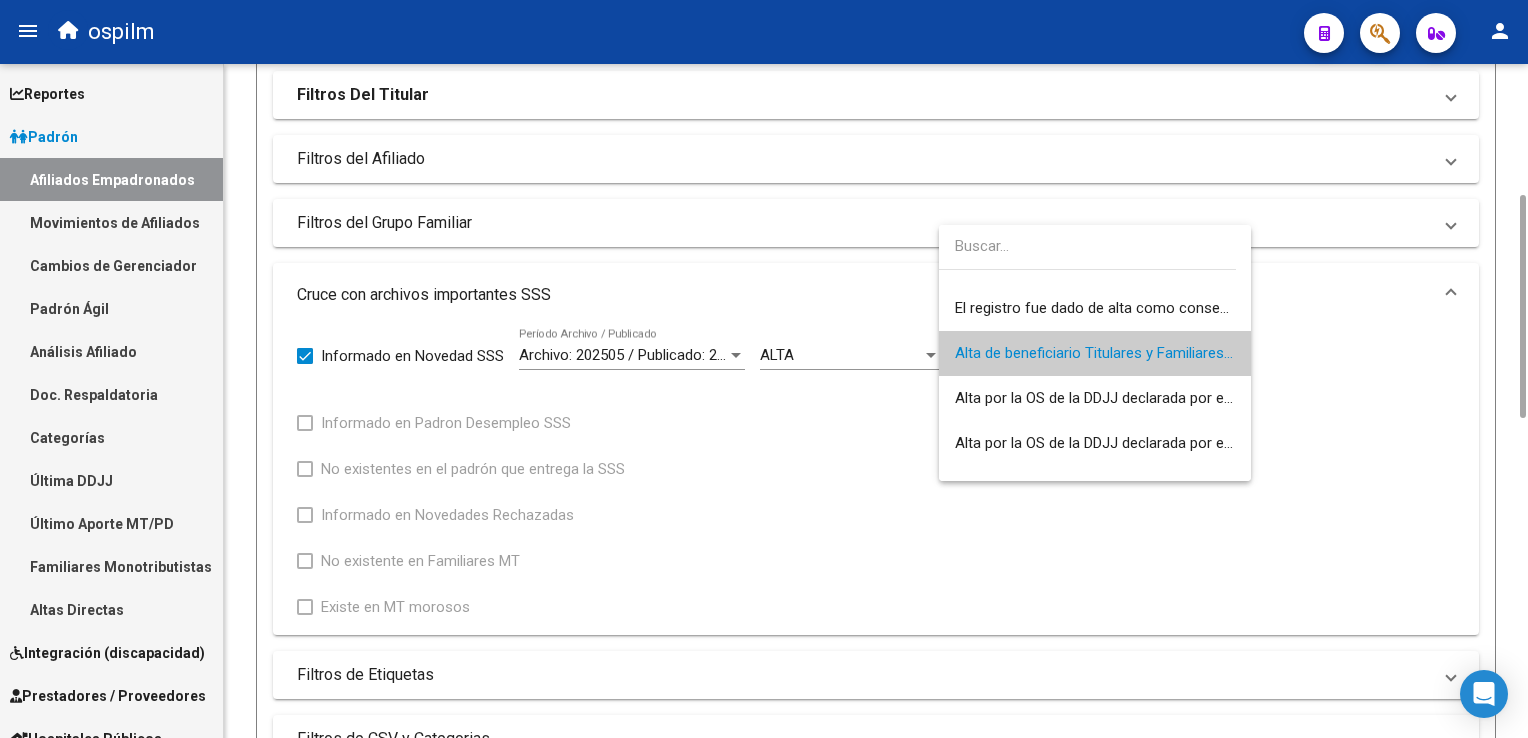 click on "Alta de beneficiario Titulares y Familiares, si los tuviera, con prestacion de desempleo informada por ANSES." at bounding box center [1095, 353] 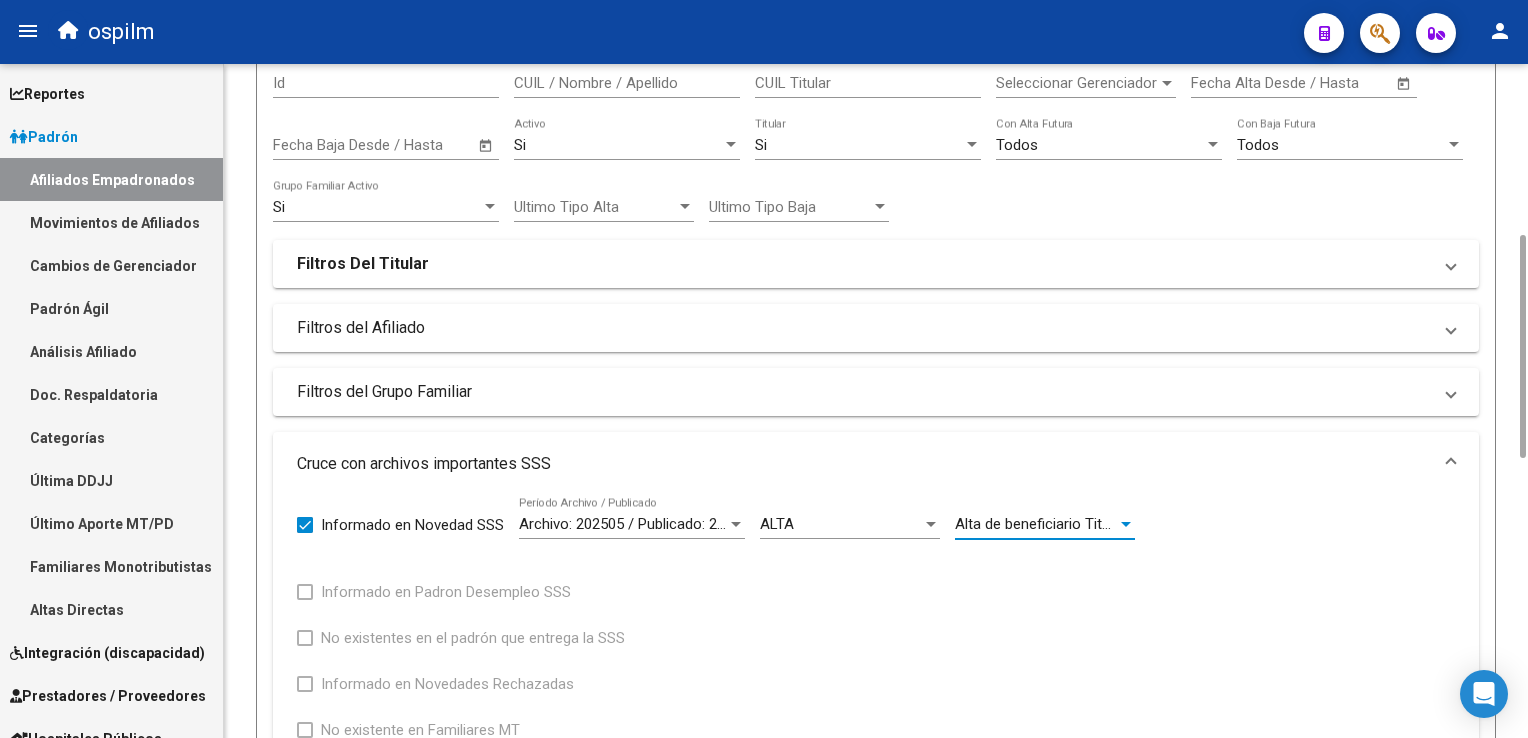 scroll, scrollTop: 204, scrollLeft: 0, axis: vertical 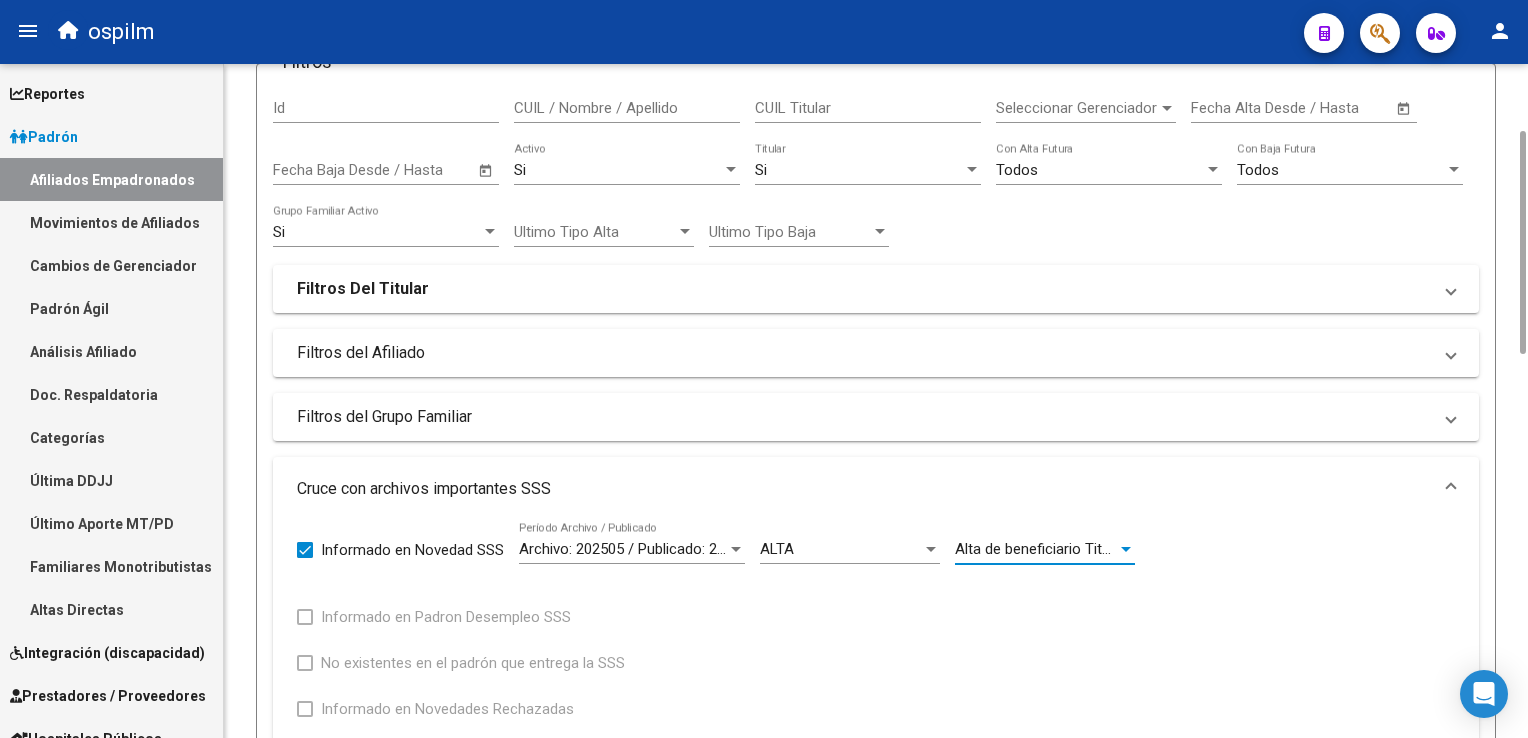 drag, startPoint x: 1523, startPoint y: 418, endPoint x: 1529, endPoint y: 278, distance: 140.12851 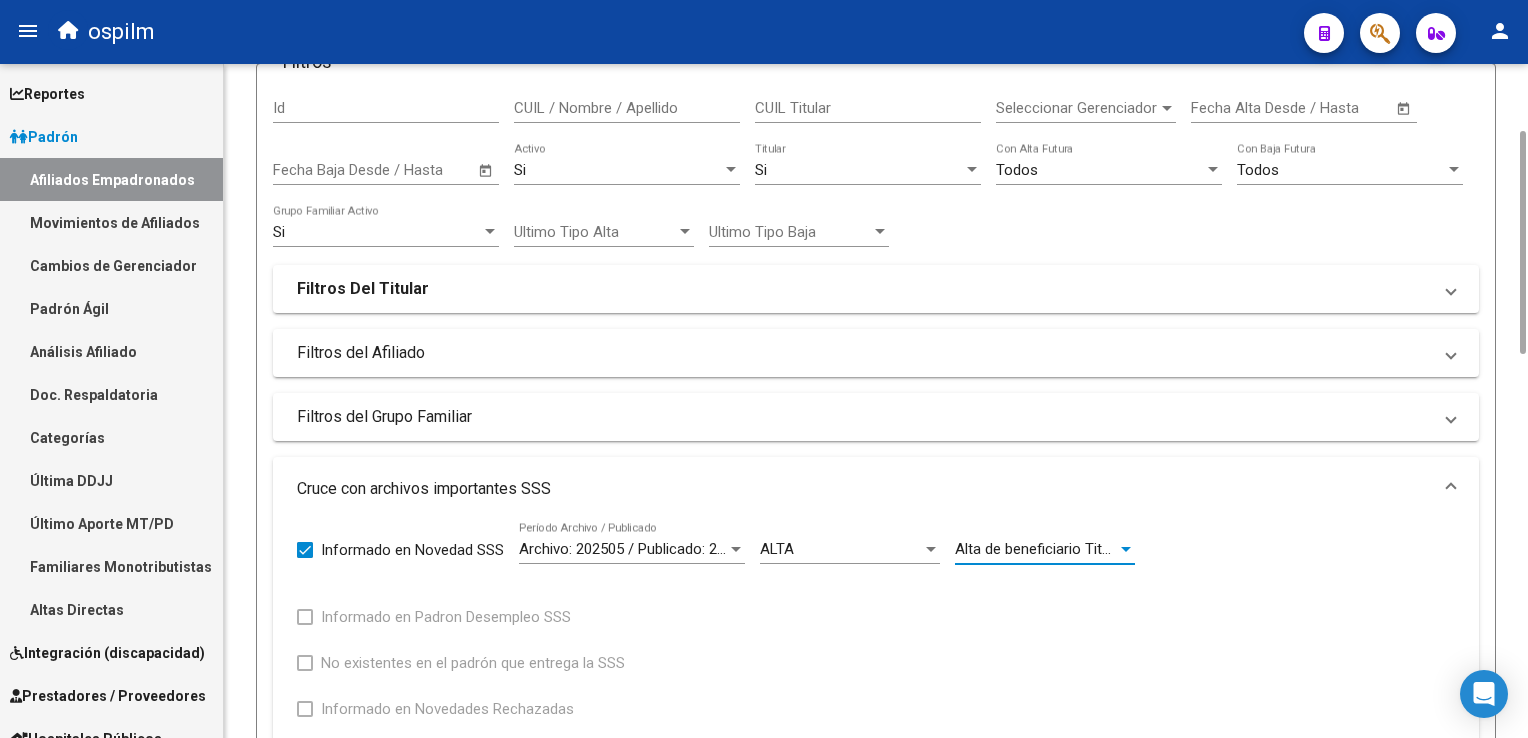 click on "Si  Titular" 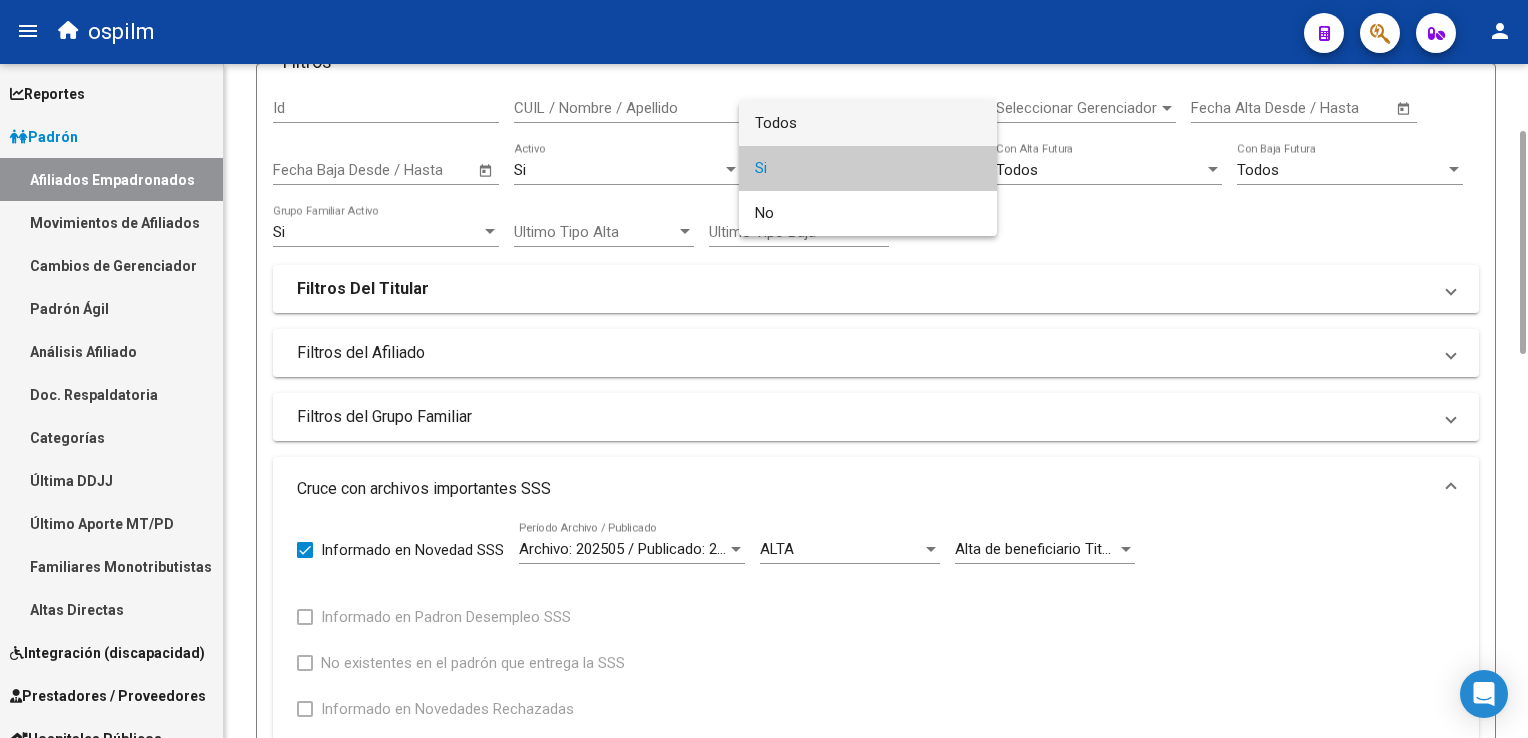 click on "Todos" at bounding box center [868, 123] 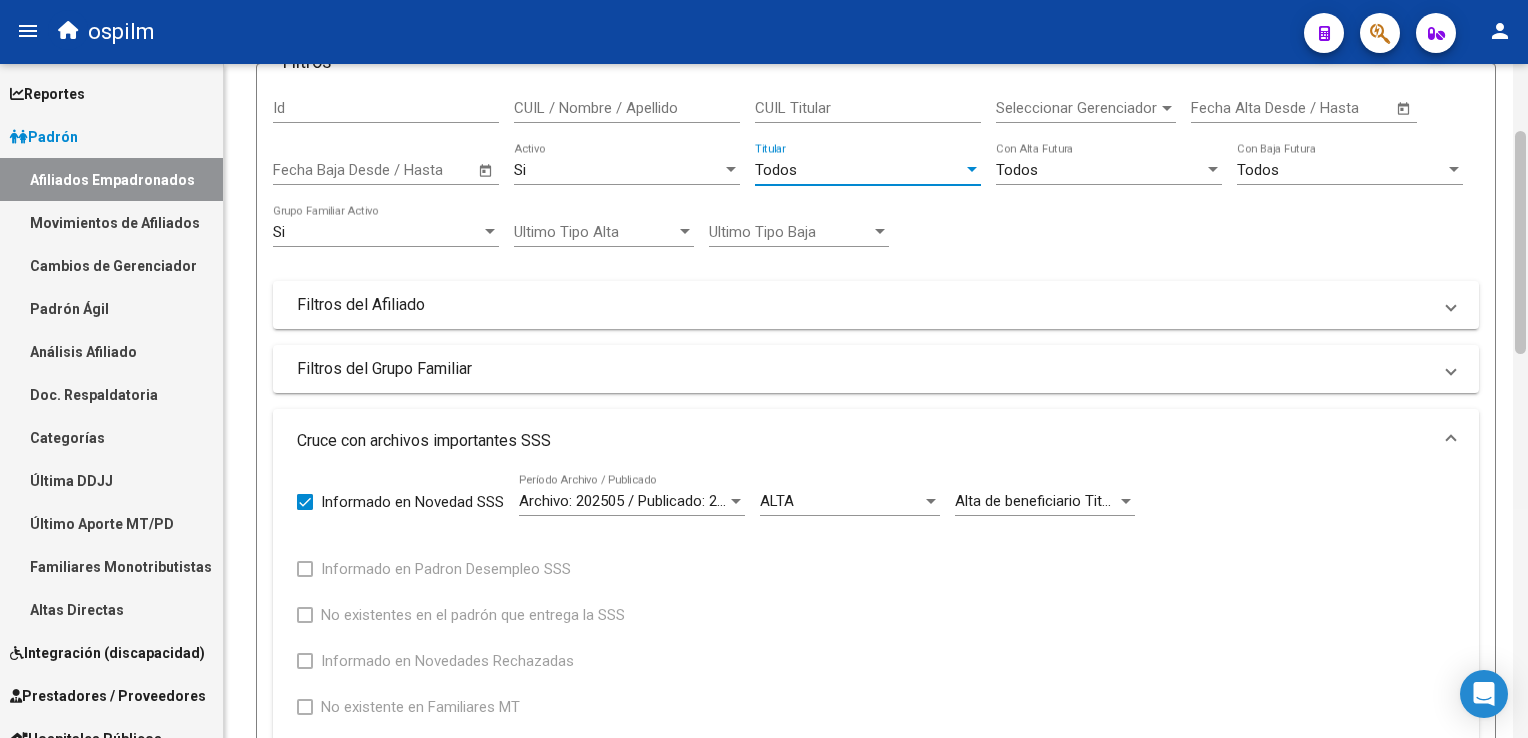 click 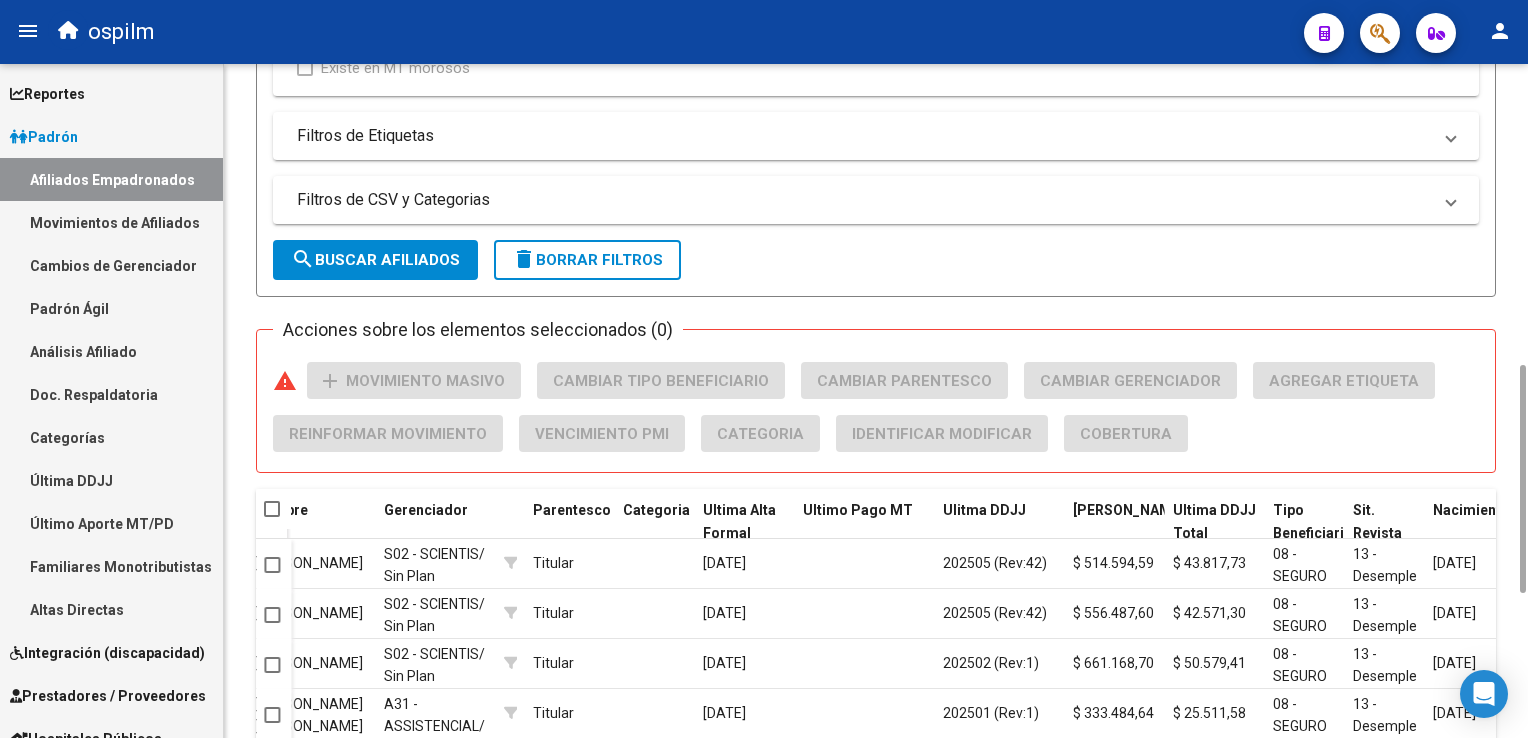 drag, startPoint x: 1523, startPoint y: 366, endPoint x: 781, endPoint y: 450, distance: 746.73956 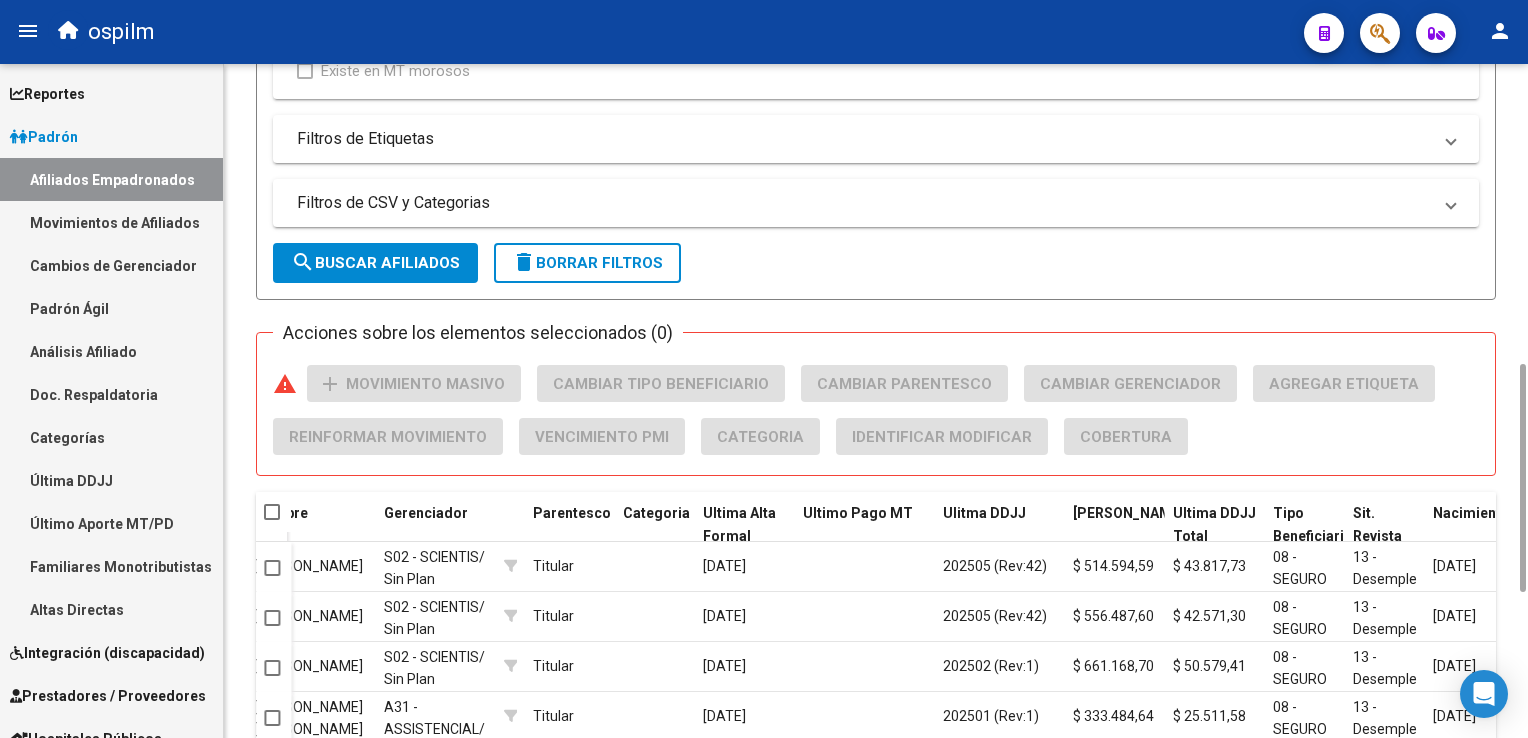 click on "search  Buscar Afiliados" 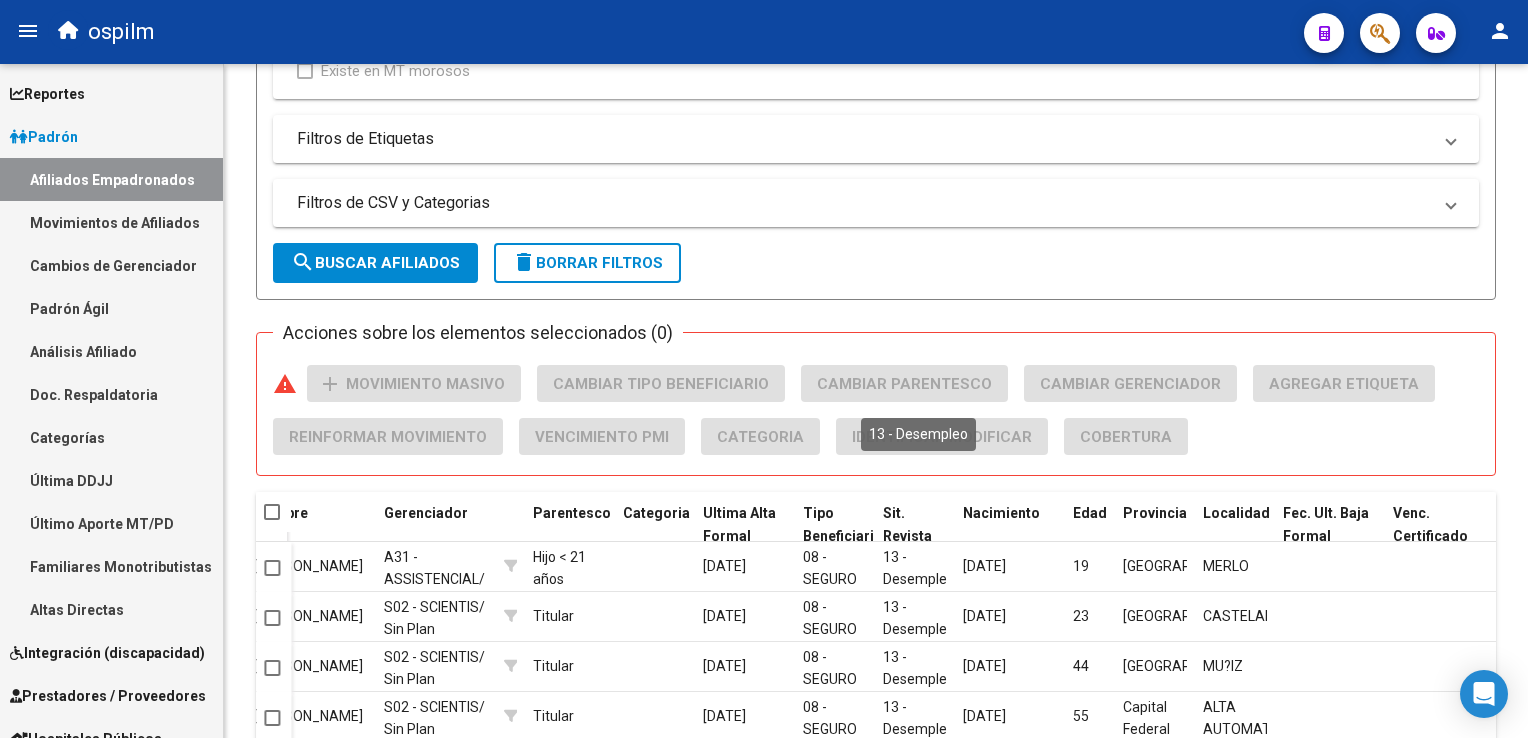 scroll, scrollTop: 1317, scrollLeft: 0, axis: vertical 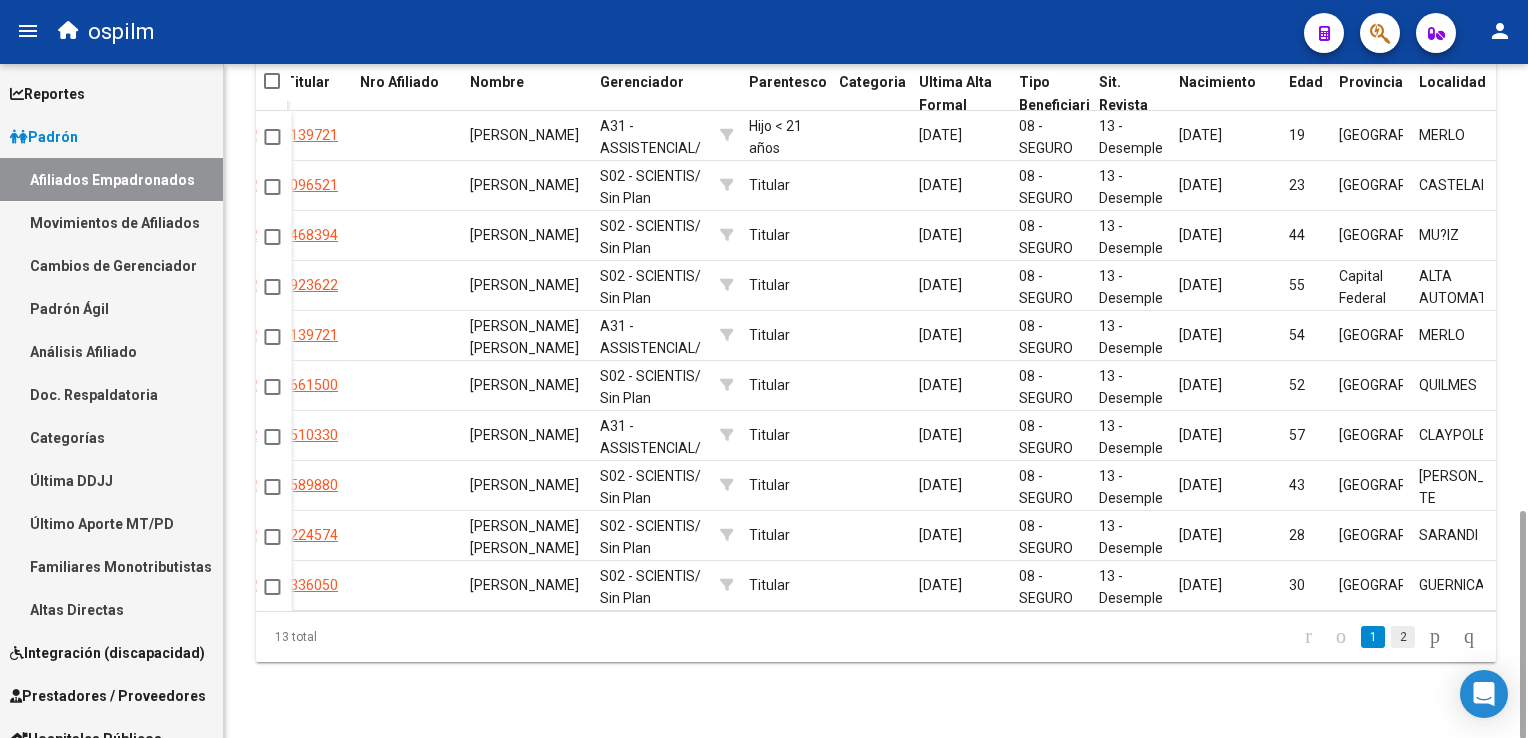 click on "2" 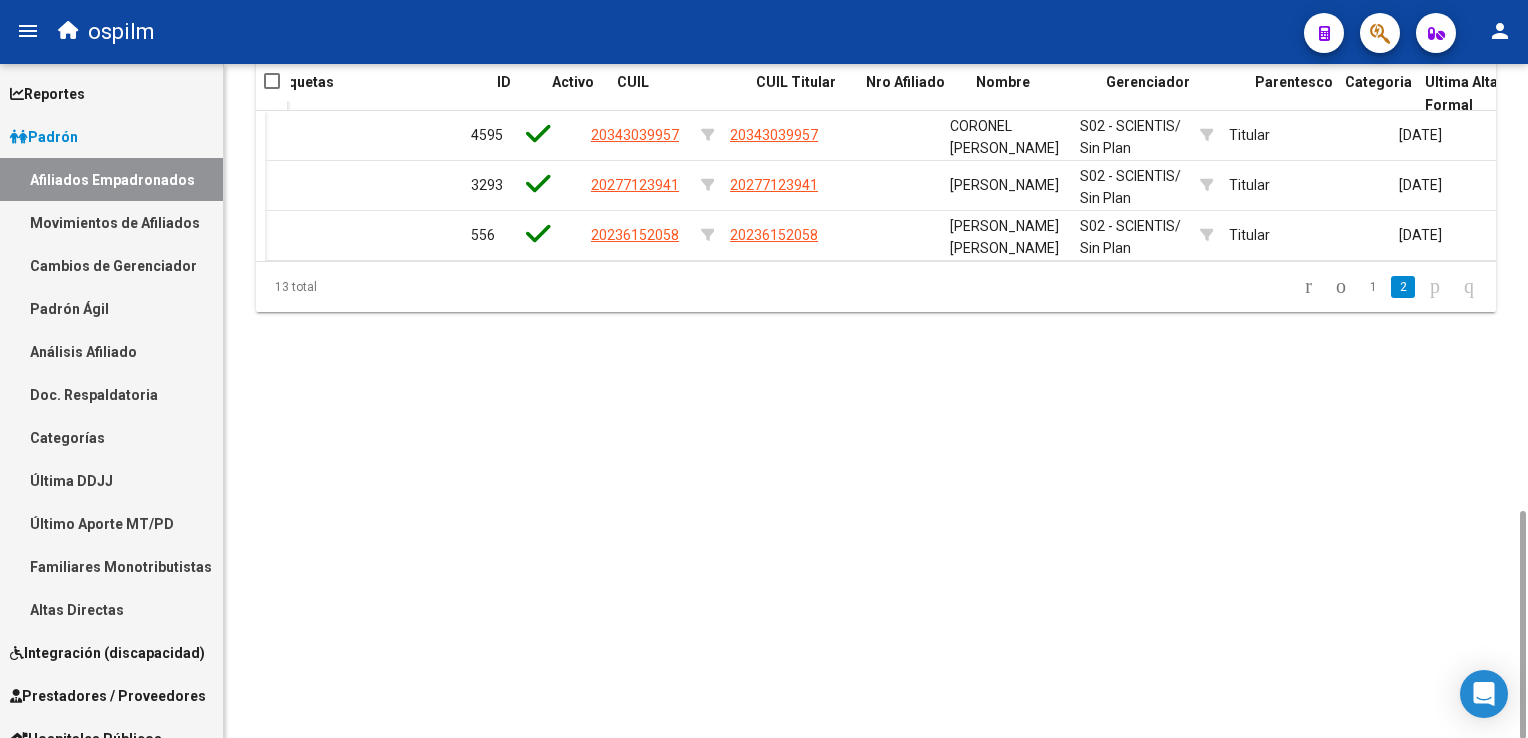 scroll, scrollTop: 0, scrollLeft: 88, axis: horizontal 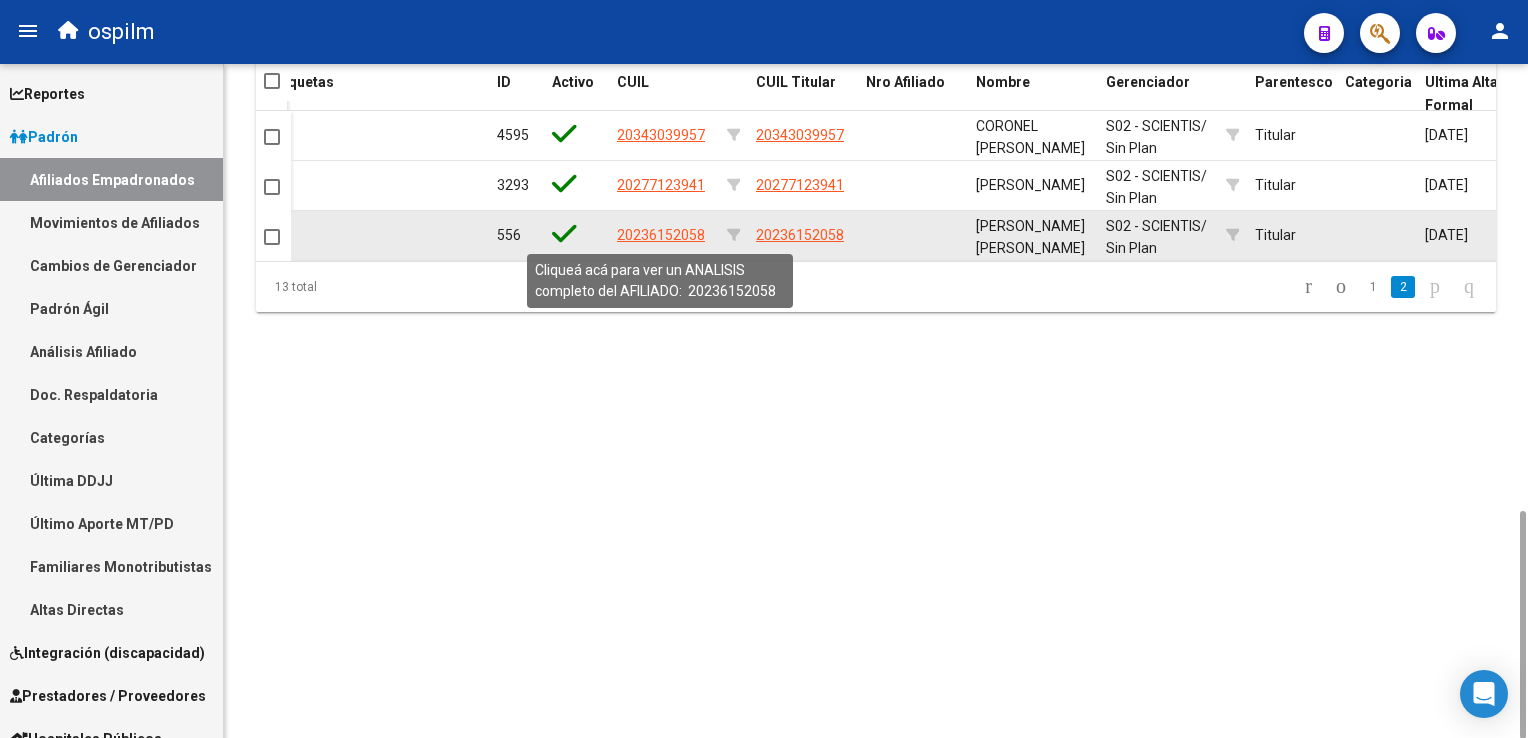 click on "20236152058" 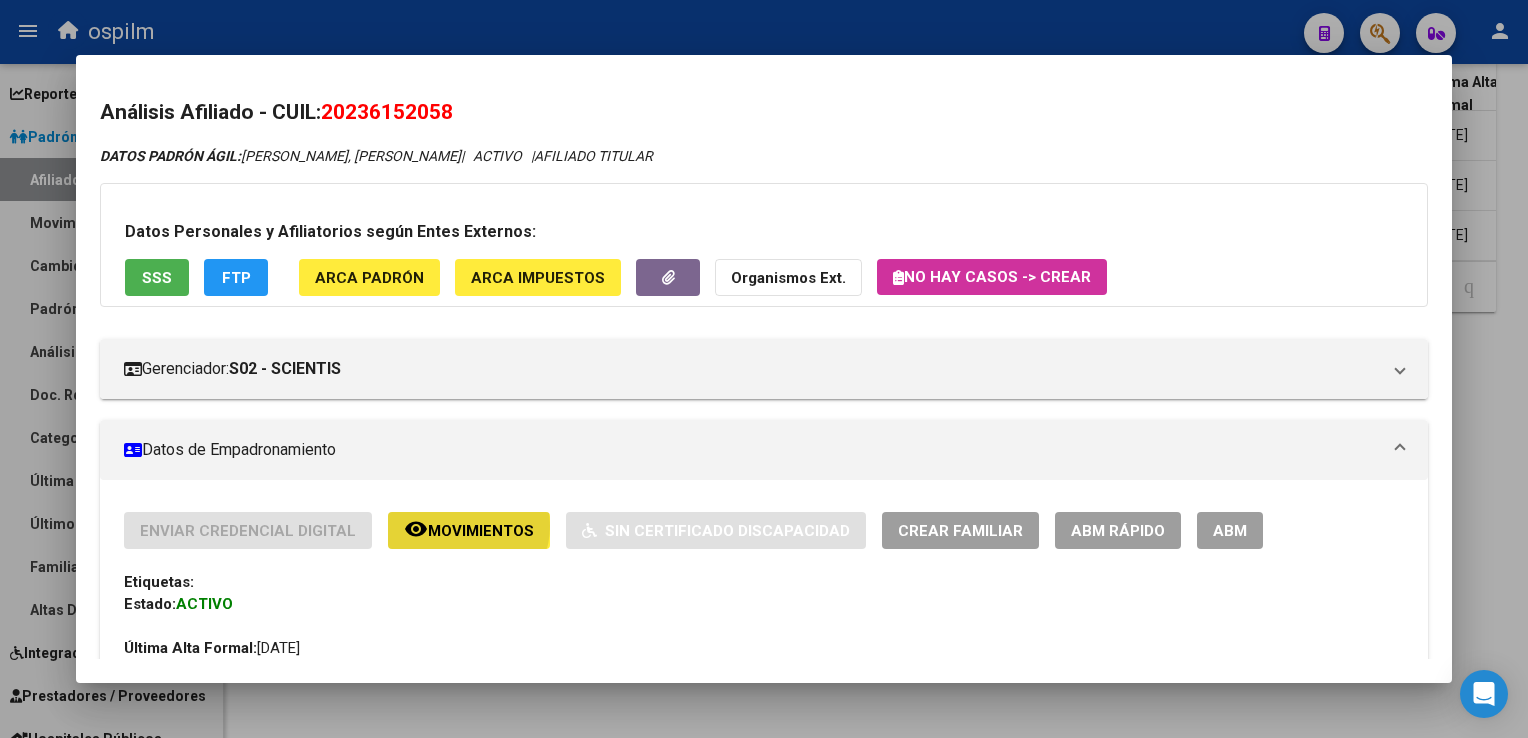 click on "Movimientos" 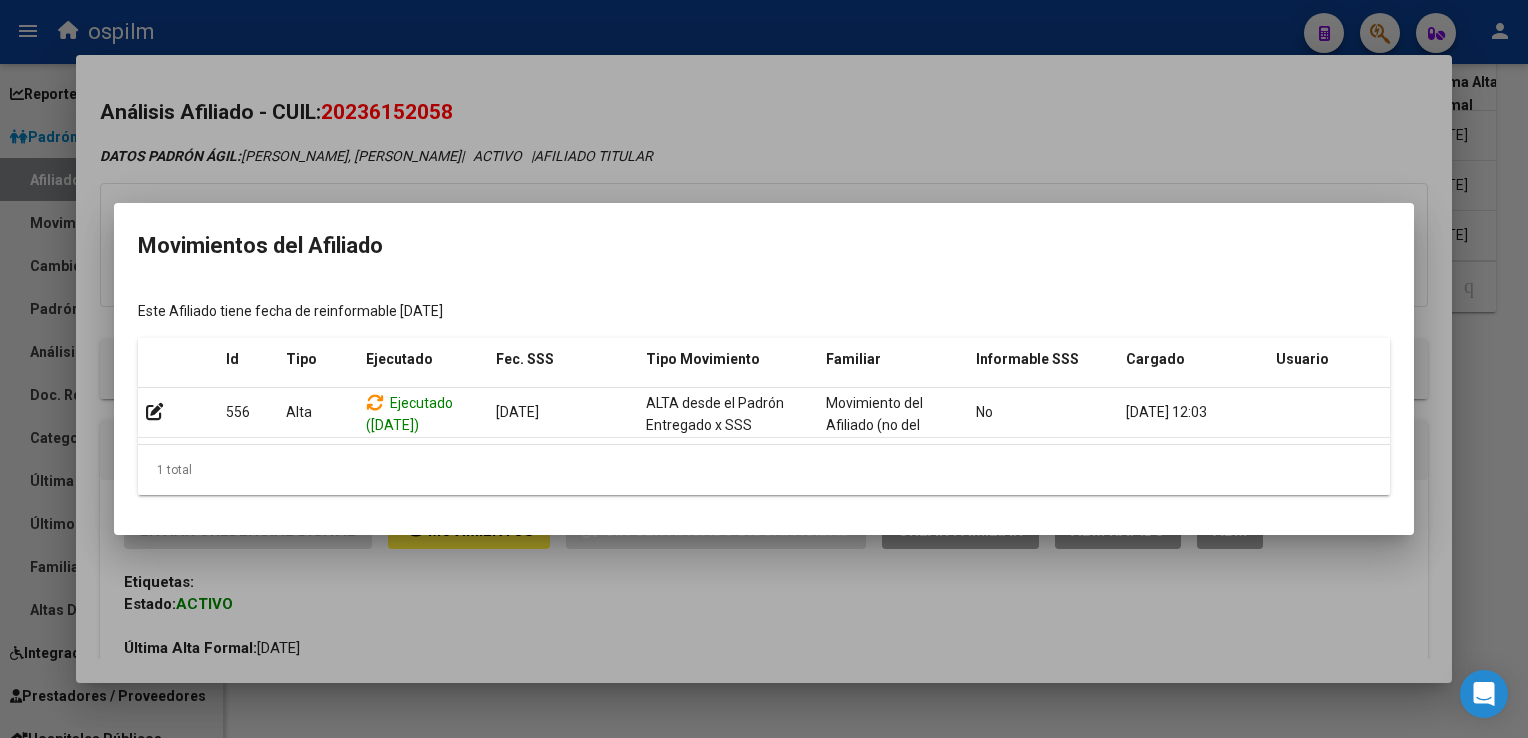 click at bounding box center (764, 369) 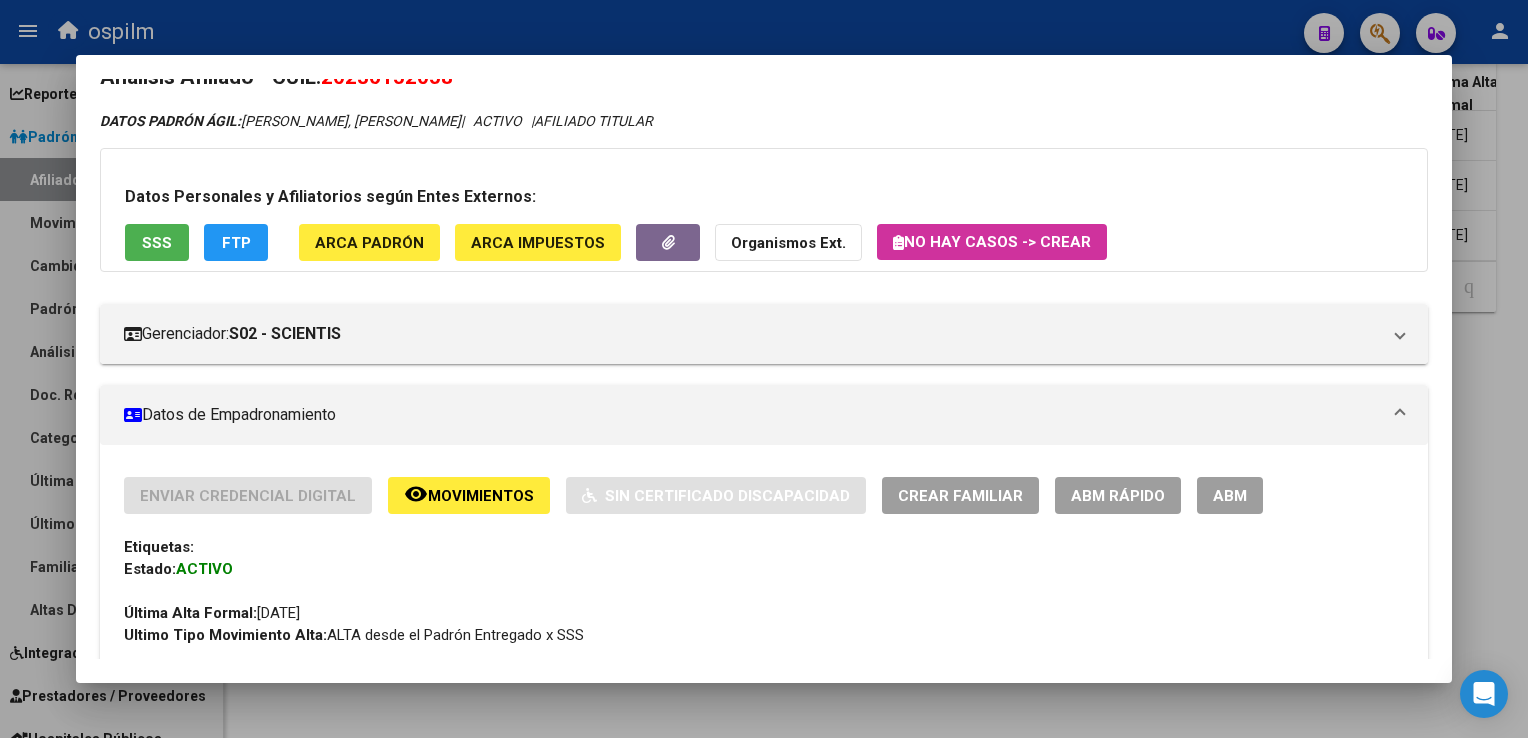 scroll, scrollTop: 0, scrollLeft: 0, axis: both 